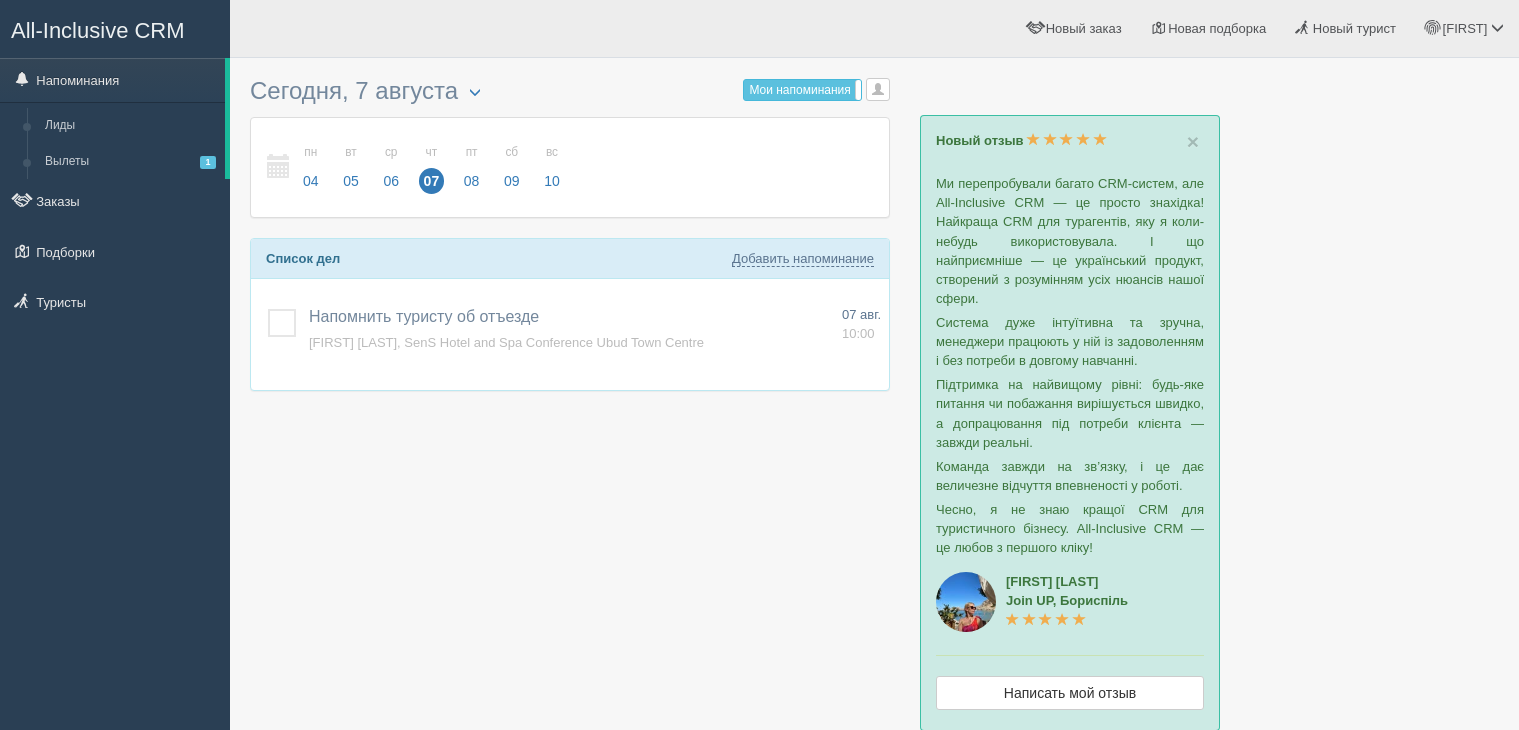 scroll, scrollTop: 0, scrollLeft: 0, axis: both 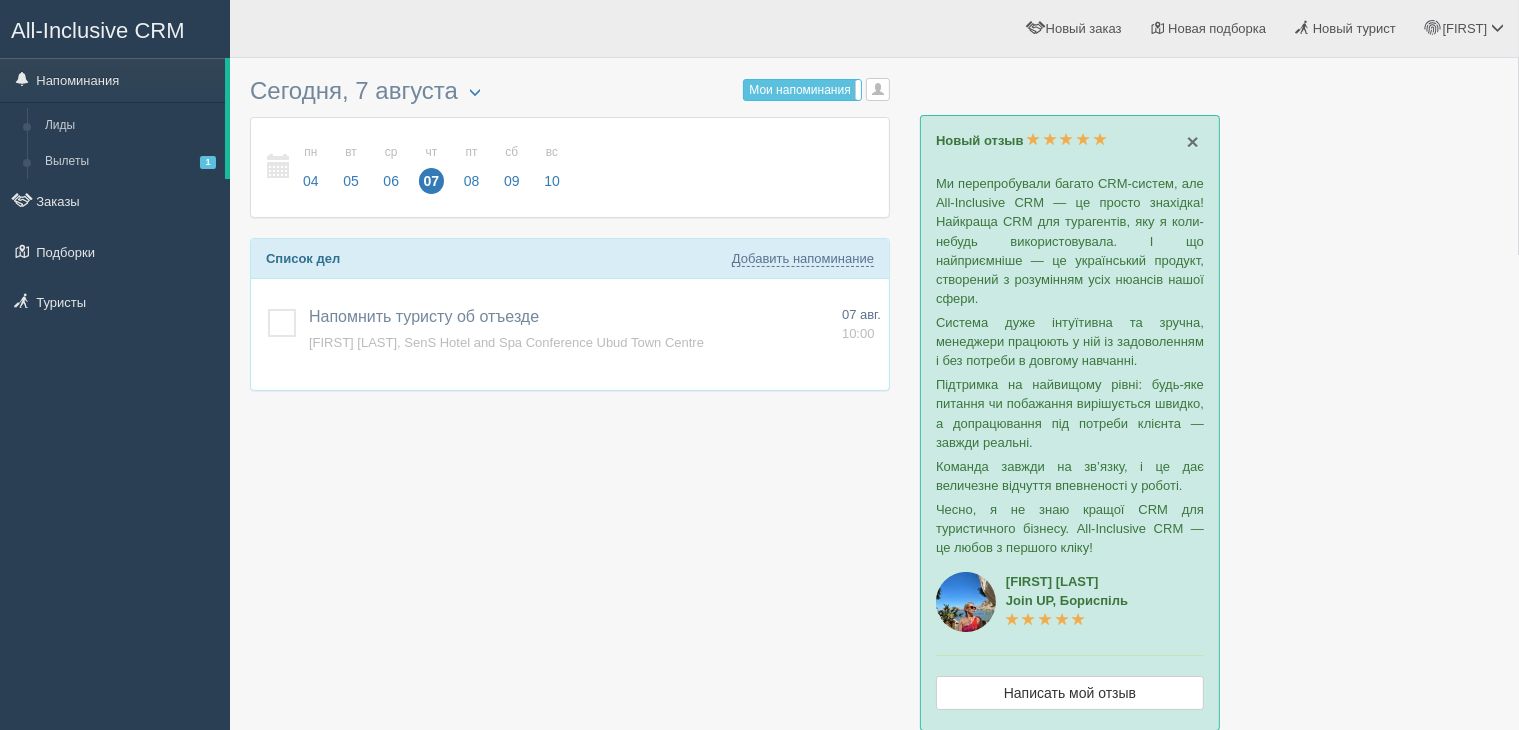 click on "×" at bounding box center [1193, 141] 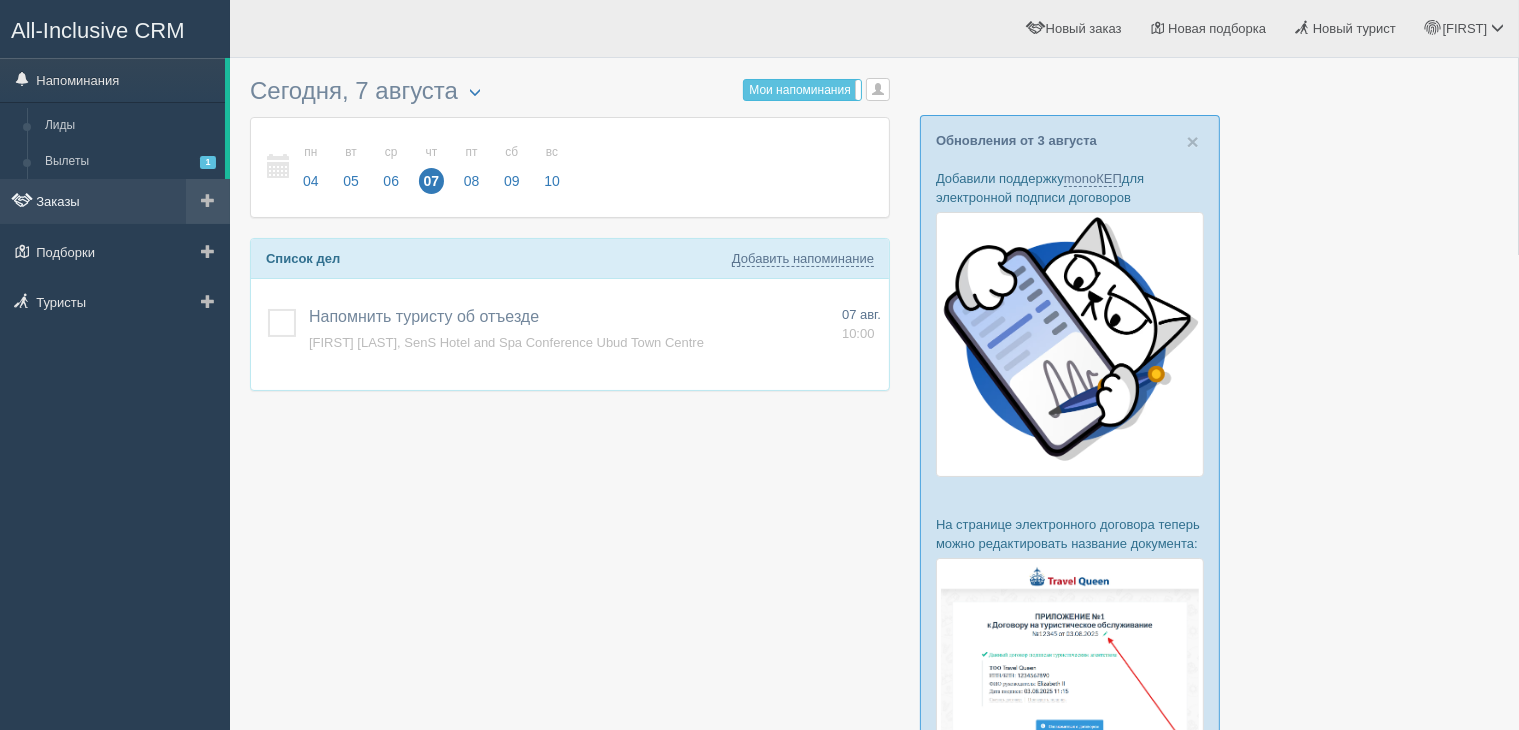 click on "Заказы" at bounding box center (115, 201) 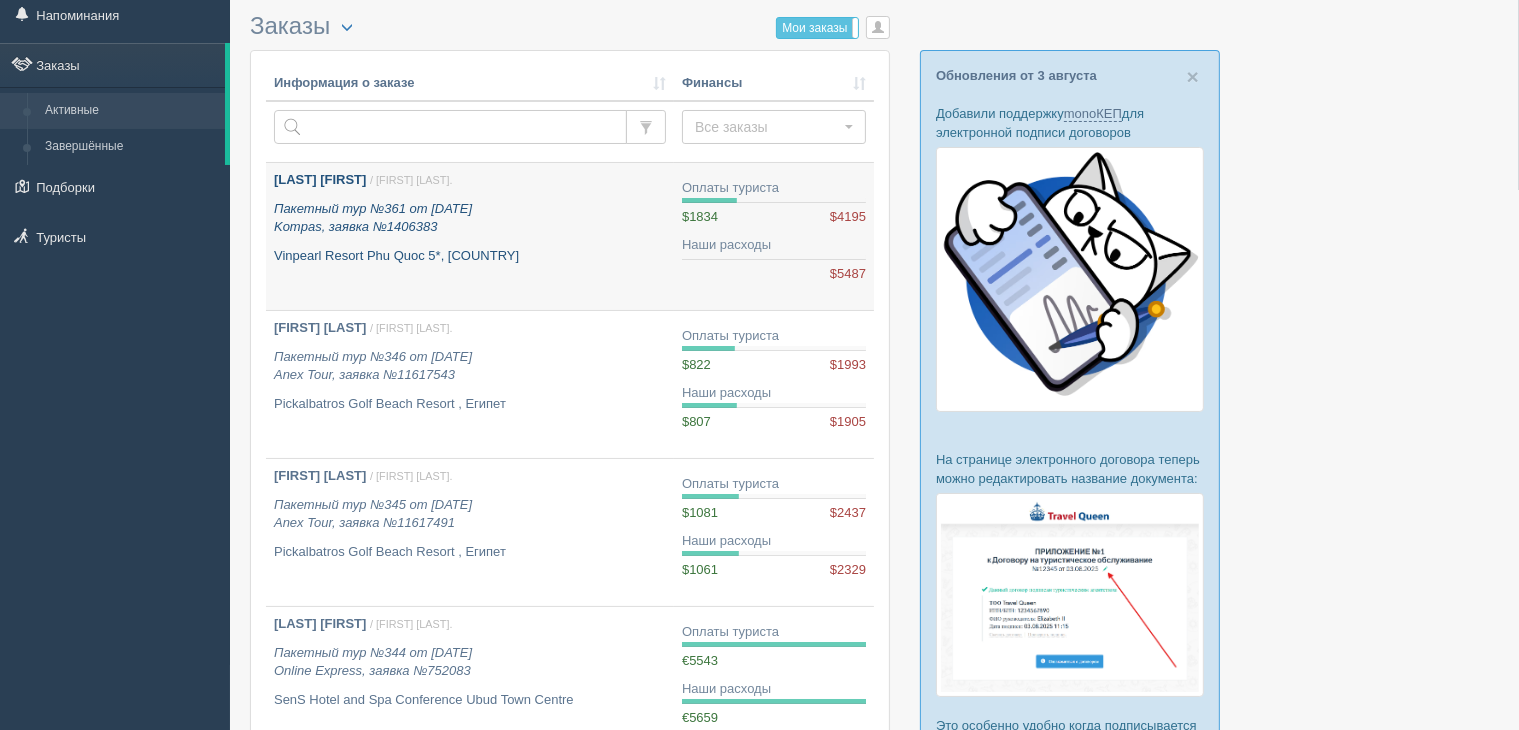 scroll, scrollTop: 100, scrollLeft: 0, axis: vertical 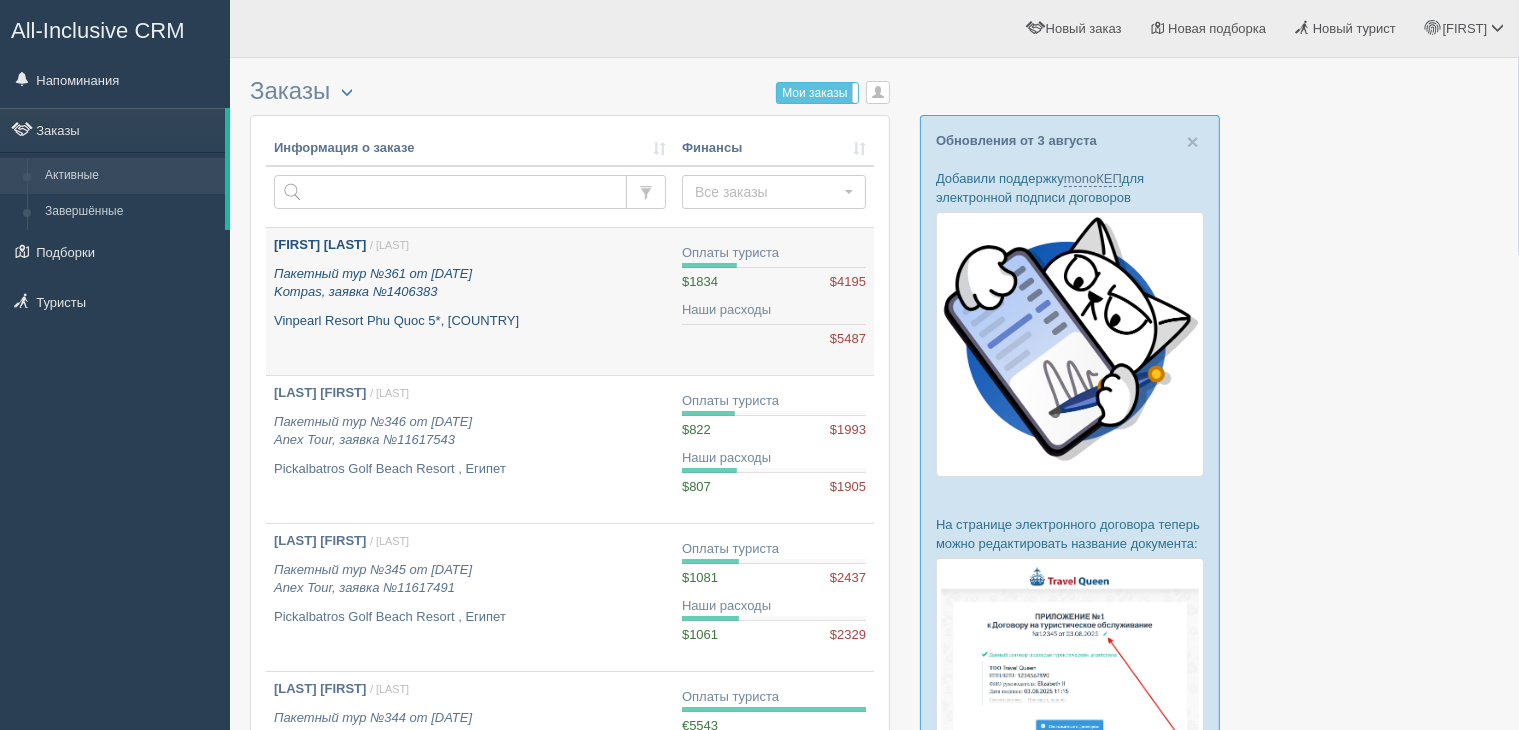 click on "Пакетный тур №361 от 07.08.2025
Kompas, заявка №1406383" at bounding box center (373, 283) 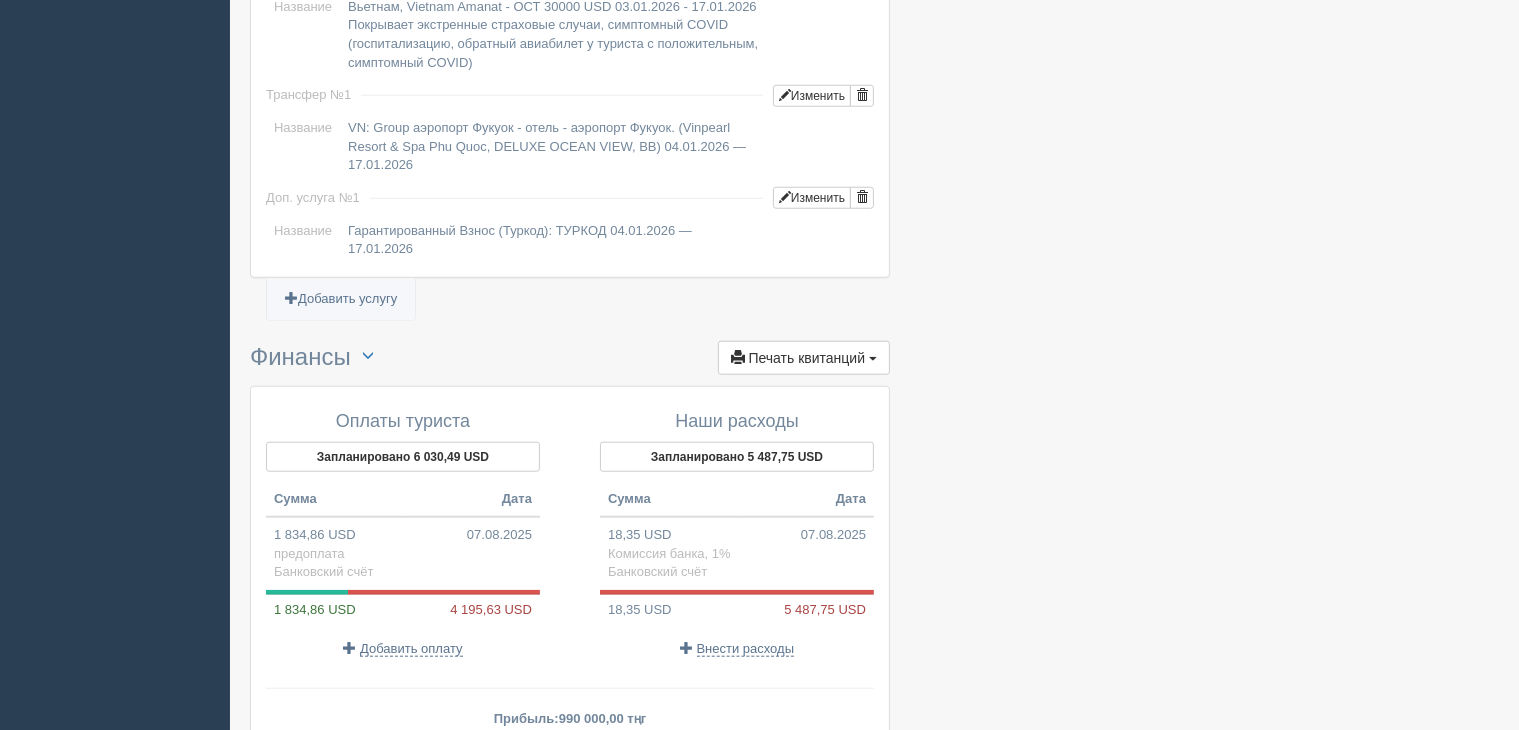 scroll, scrollTop: 1800, scrollLeft: 0, axis: vertical 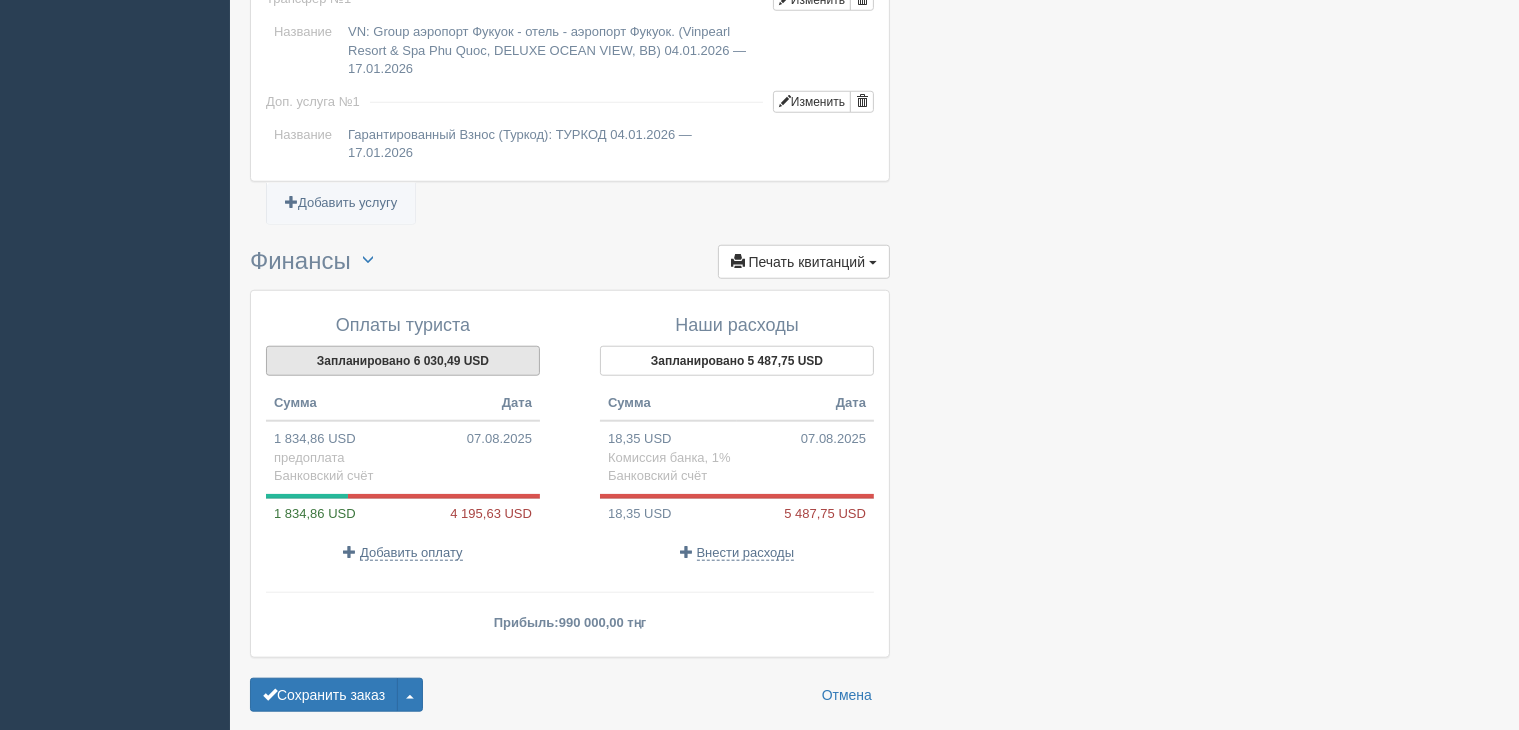 click on "Запланировано 6 030,49 USD" at bounding box center [403, 361] 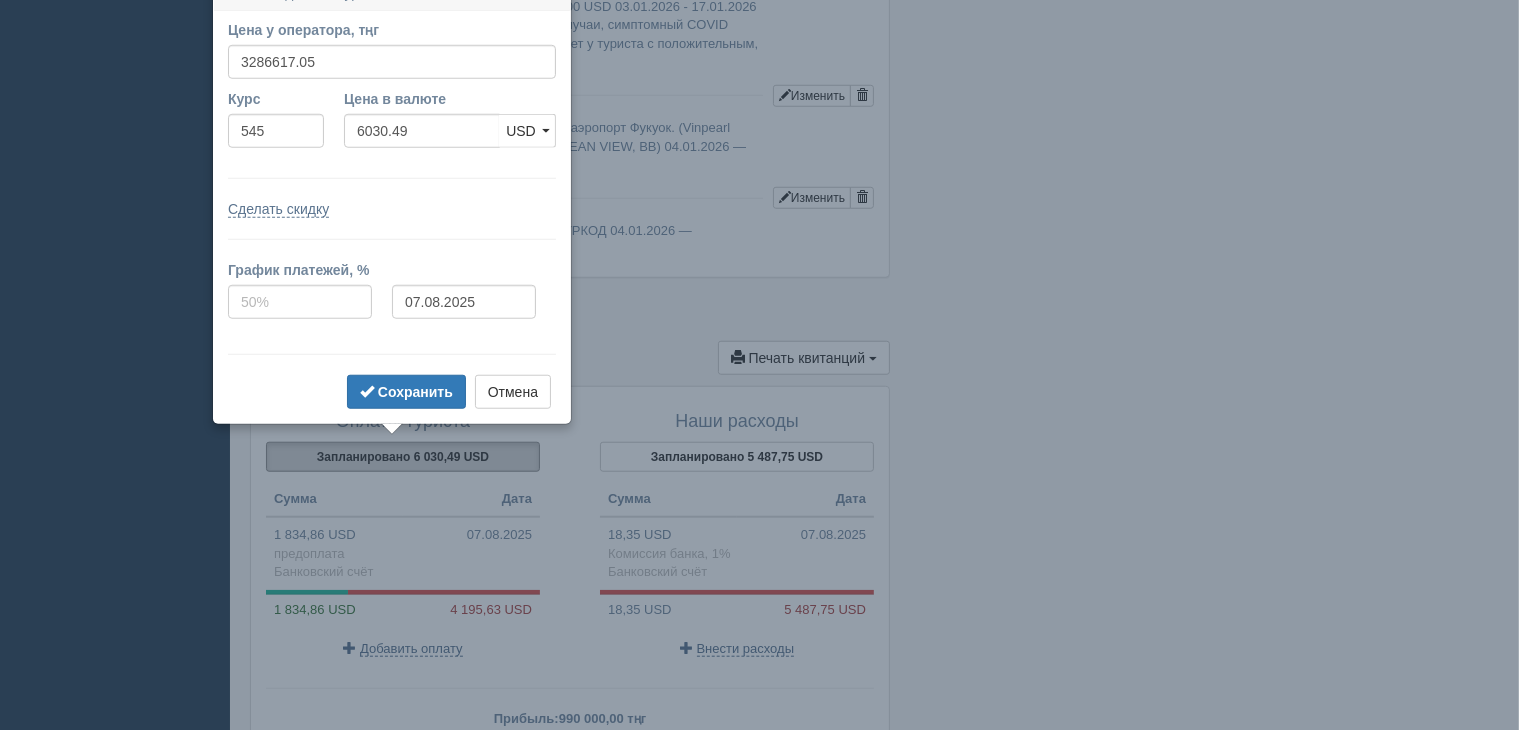 scroll, scrollTop: 1680, scrollLeft: 0, axis: vertical 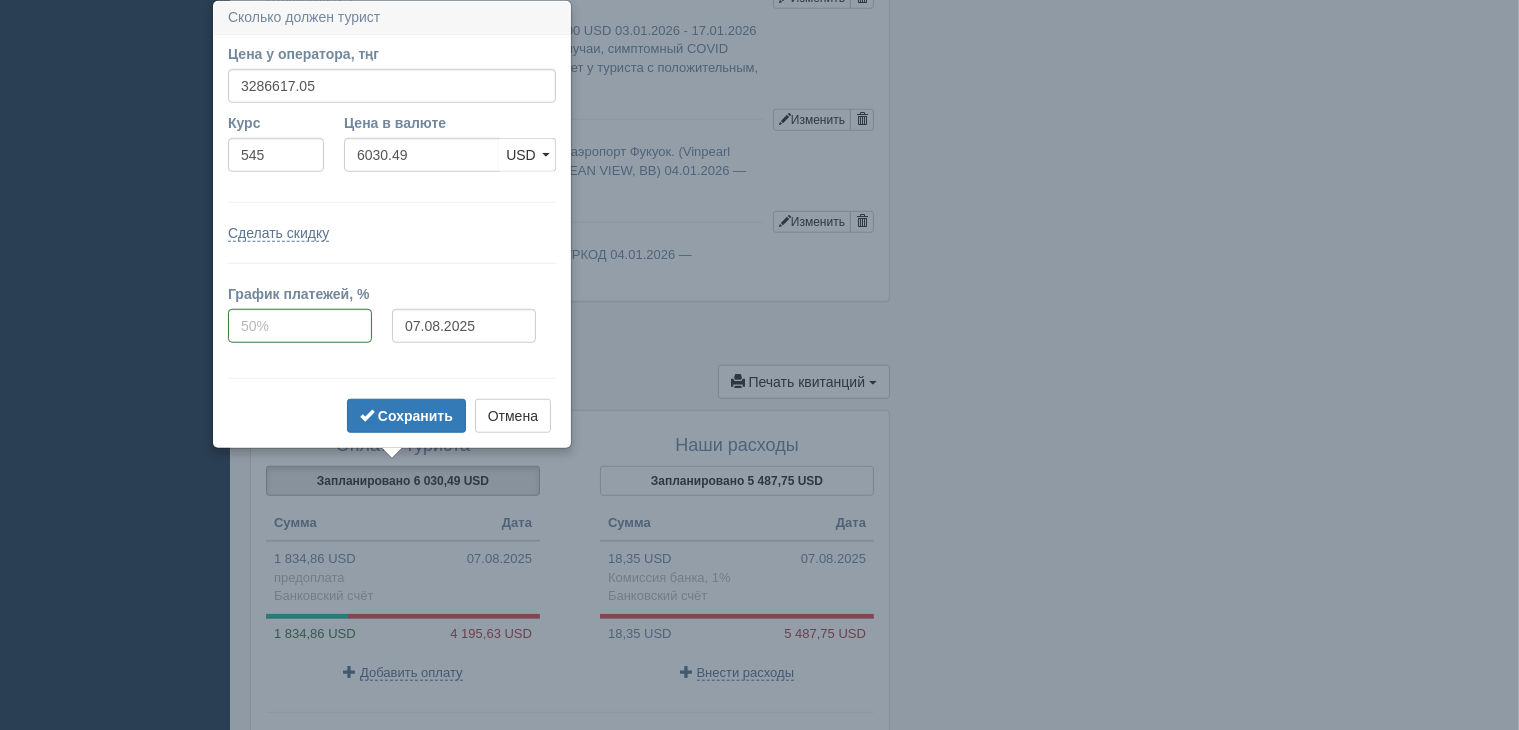 click at bounding box center (874, -385) 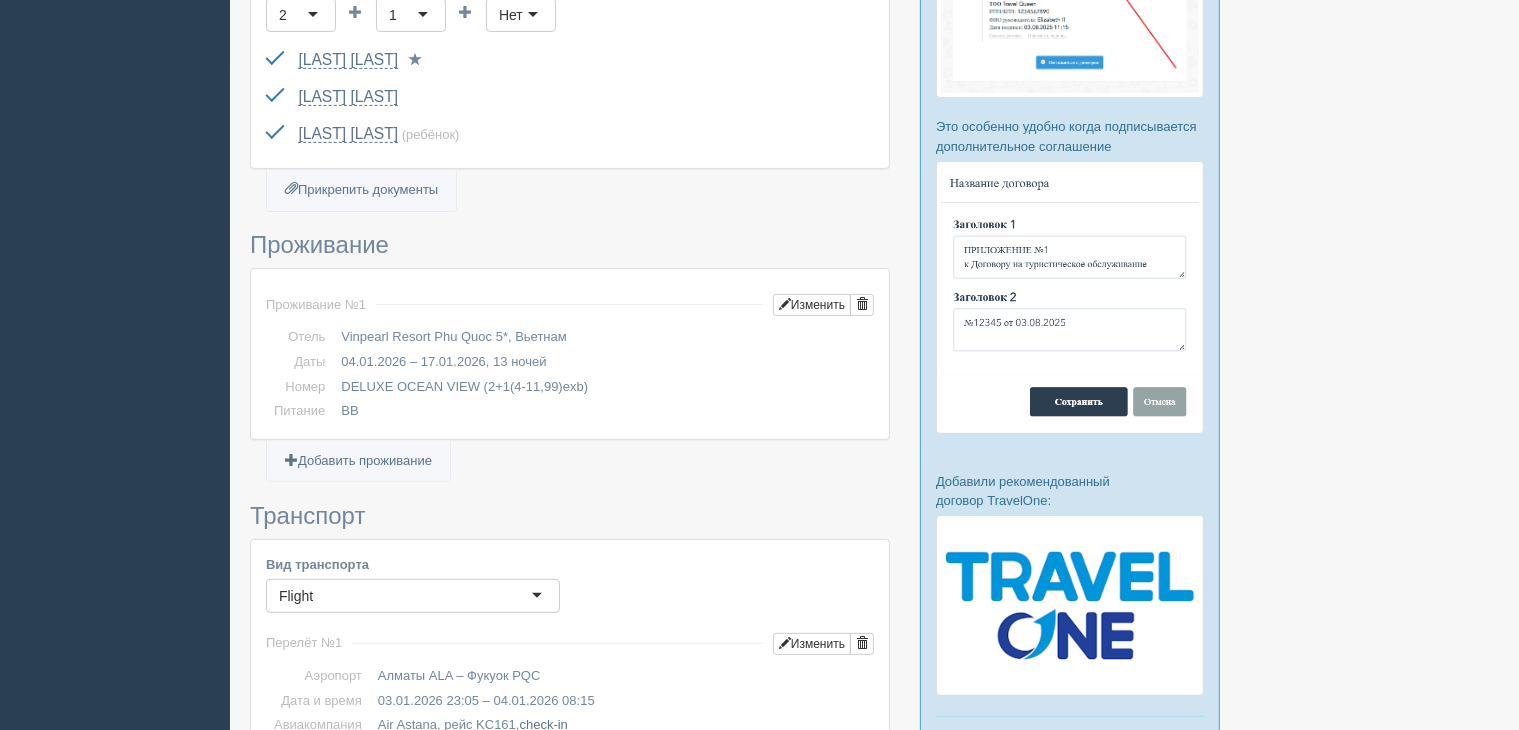 scroll, scrollTop: 700, scrollLeft: 0, axis: vertical 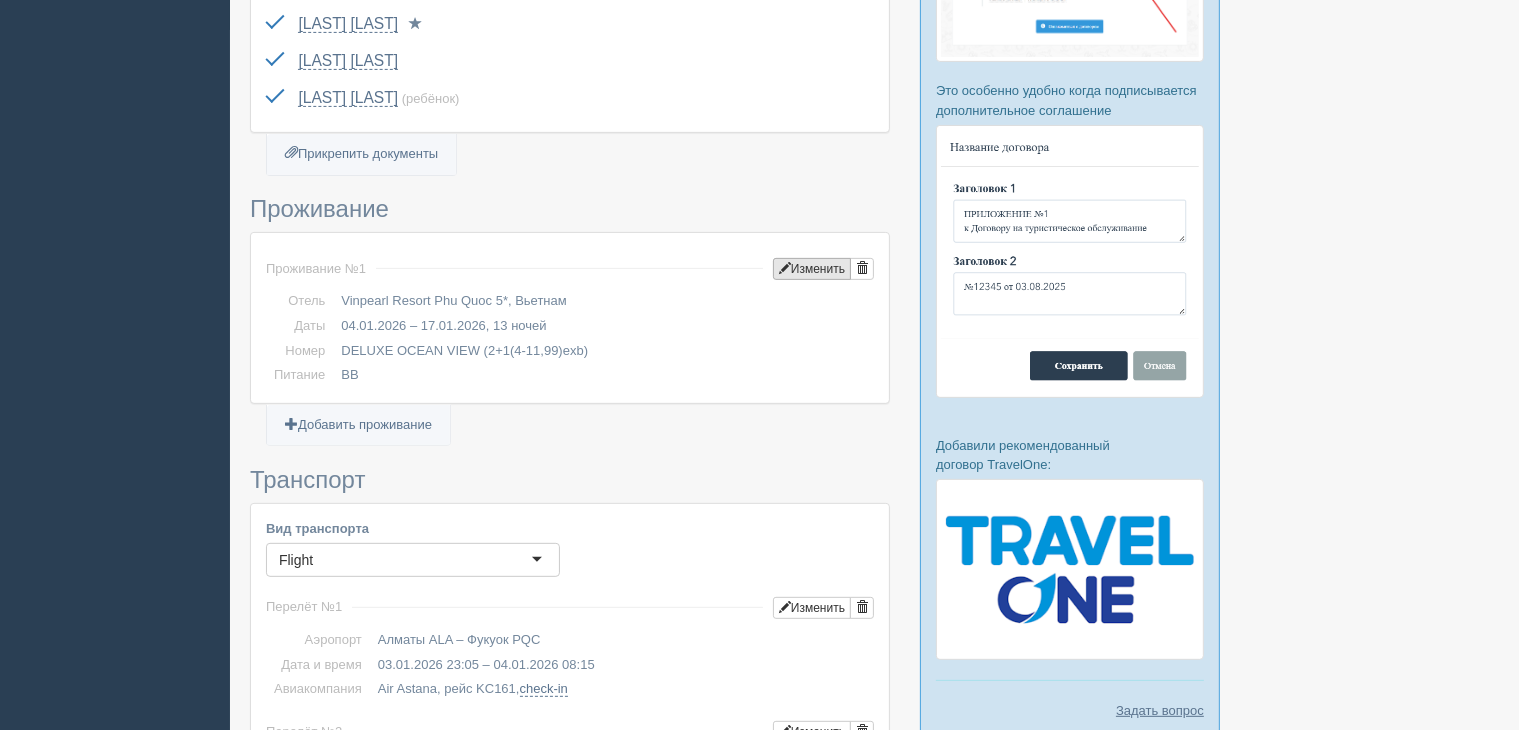 click on "Изменить" at bounding box center (812, 269) 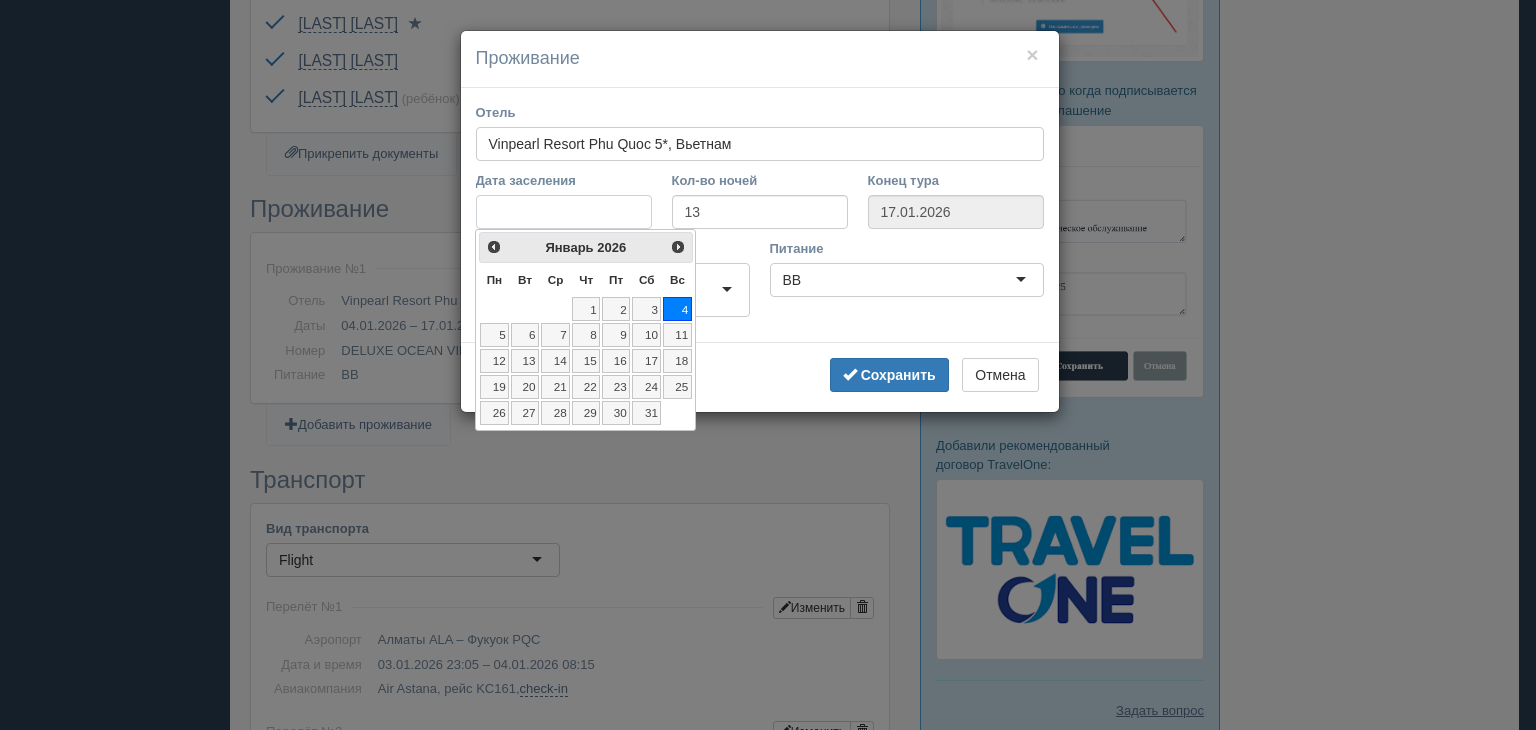 click on "Дата заселения" at bounding box center [564, 212] 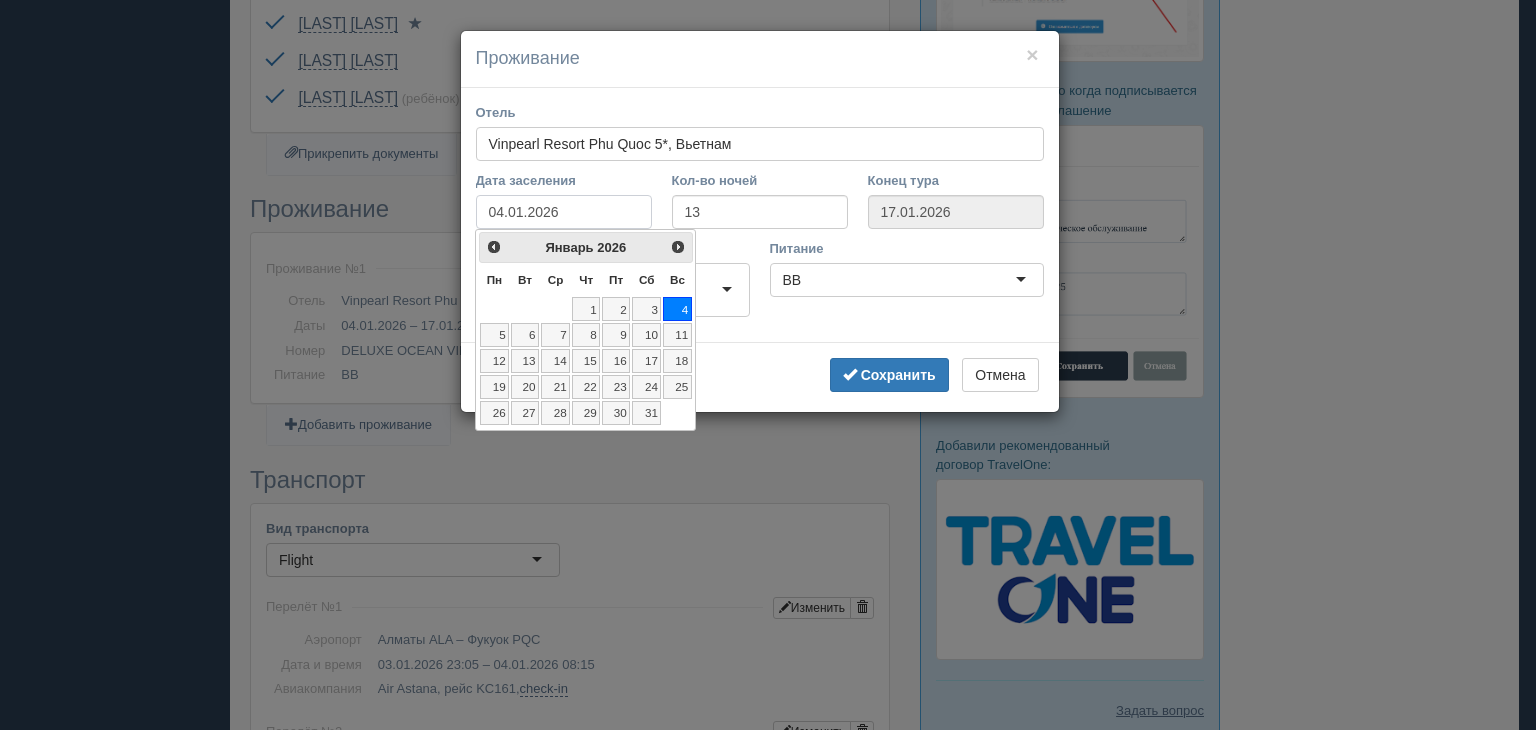 type on "06.01.2026" 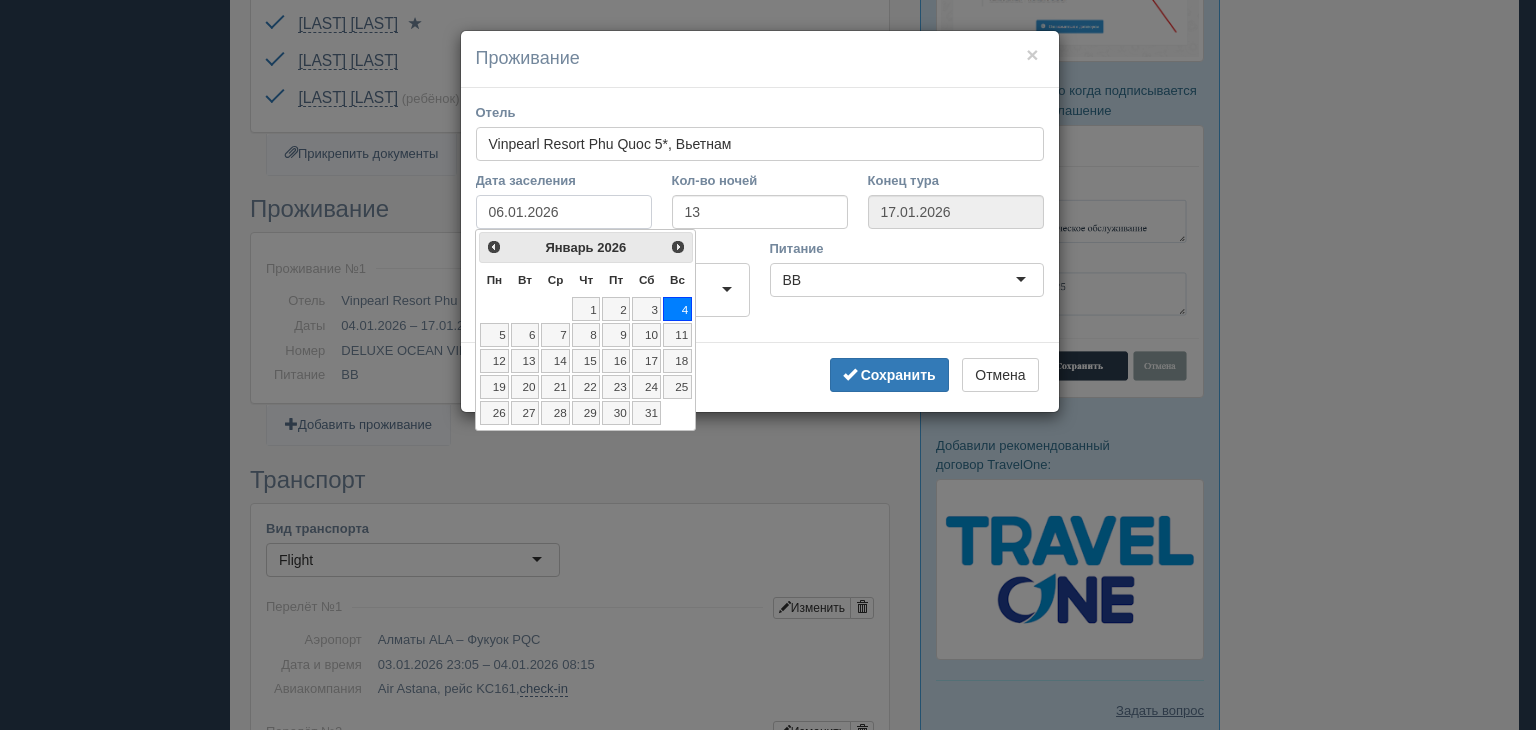 type on "19.01.2026" 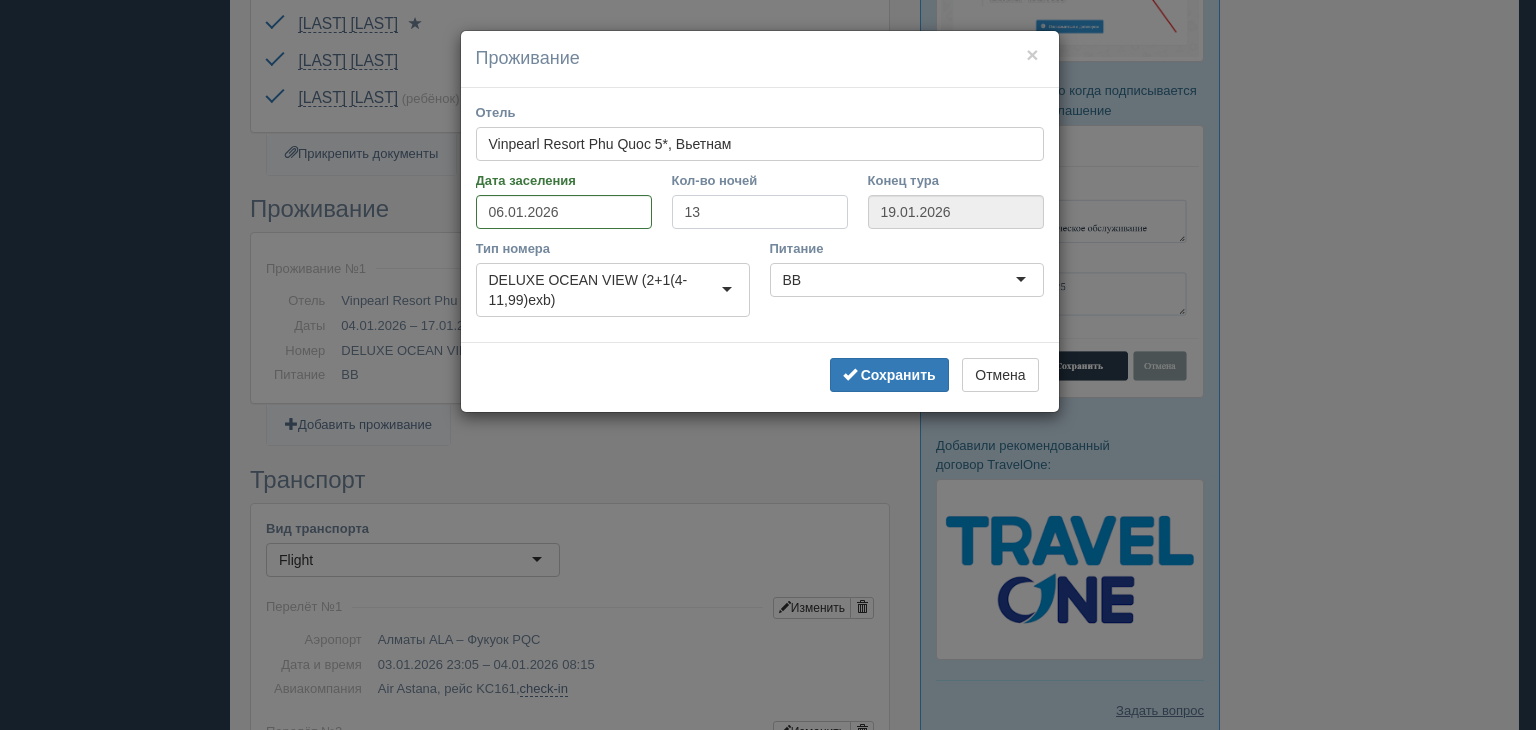 drag, startPoint x: 723, startPoint y: 211, endPoint x: 688, endPoint y: 213, distance: 35.057095 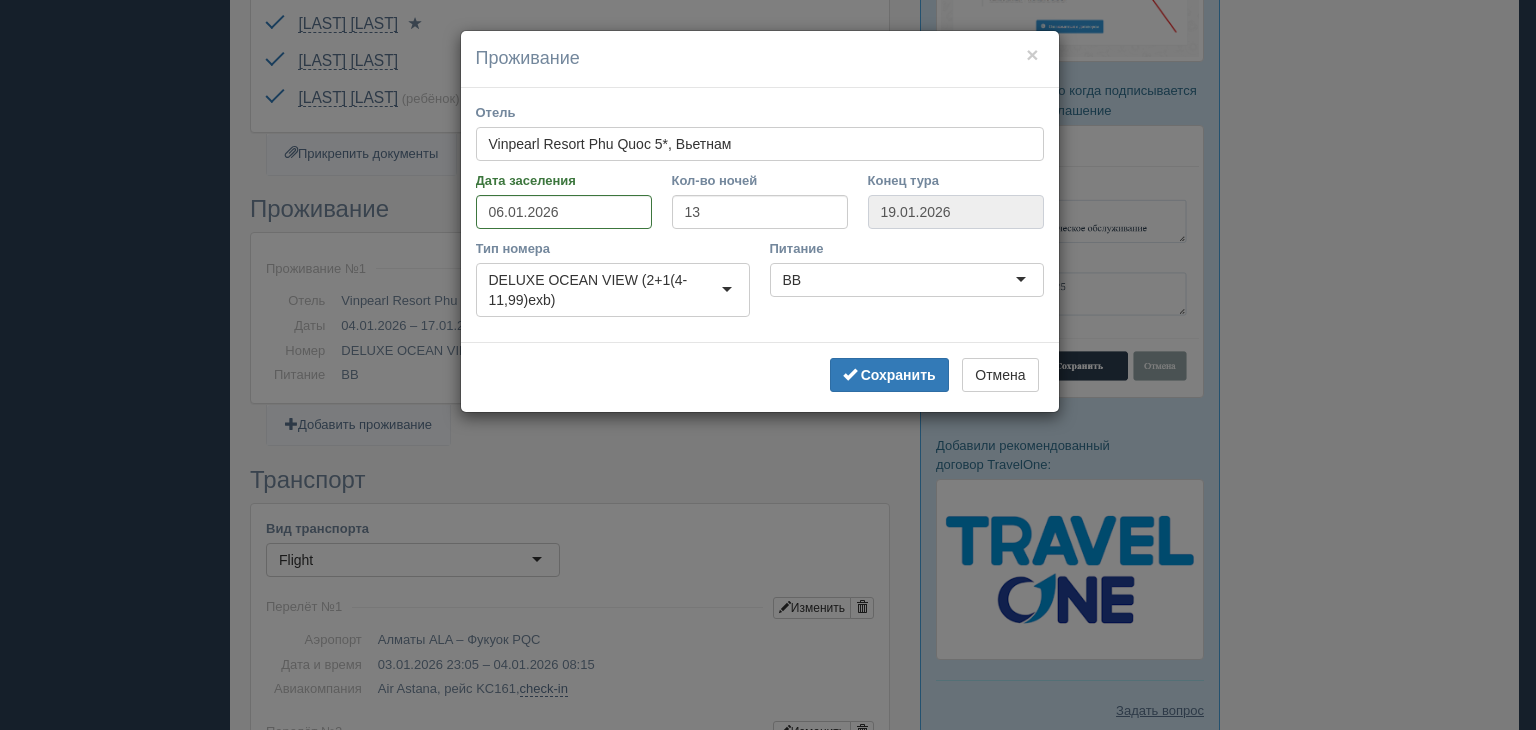 click on "19.01.2026" at bounding box center (956, 212) 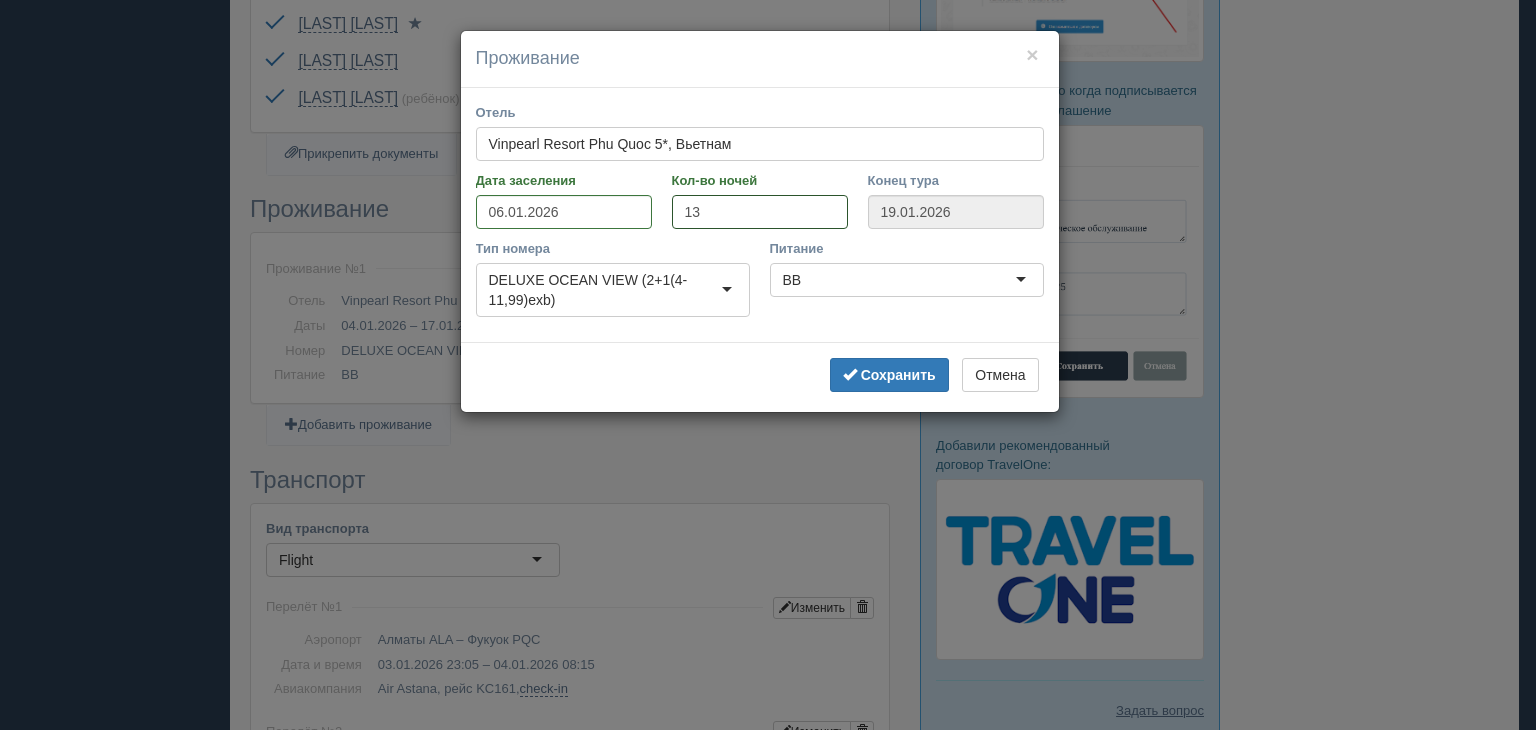 drag, startPoint x: 762, startPoint y: 213, endPoint x: 703, endPoint y: 213, distance: 59 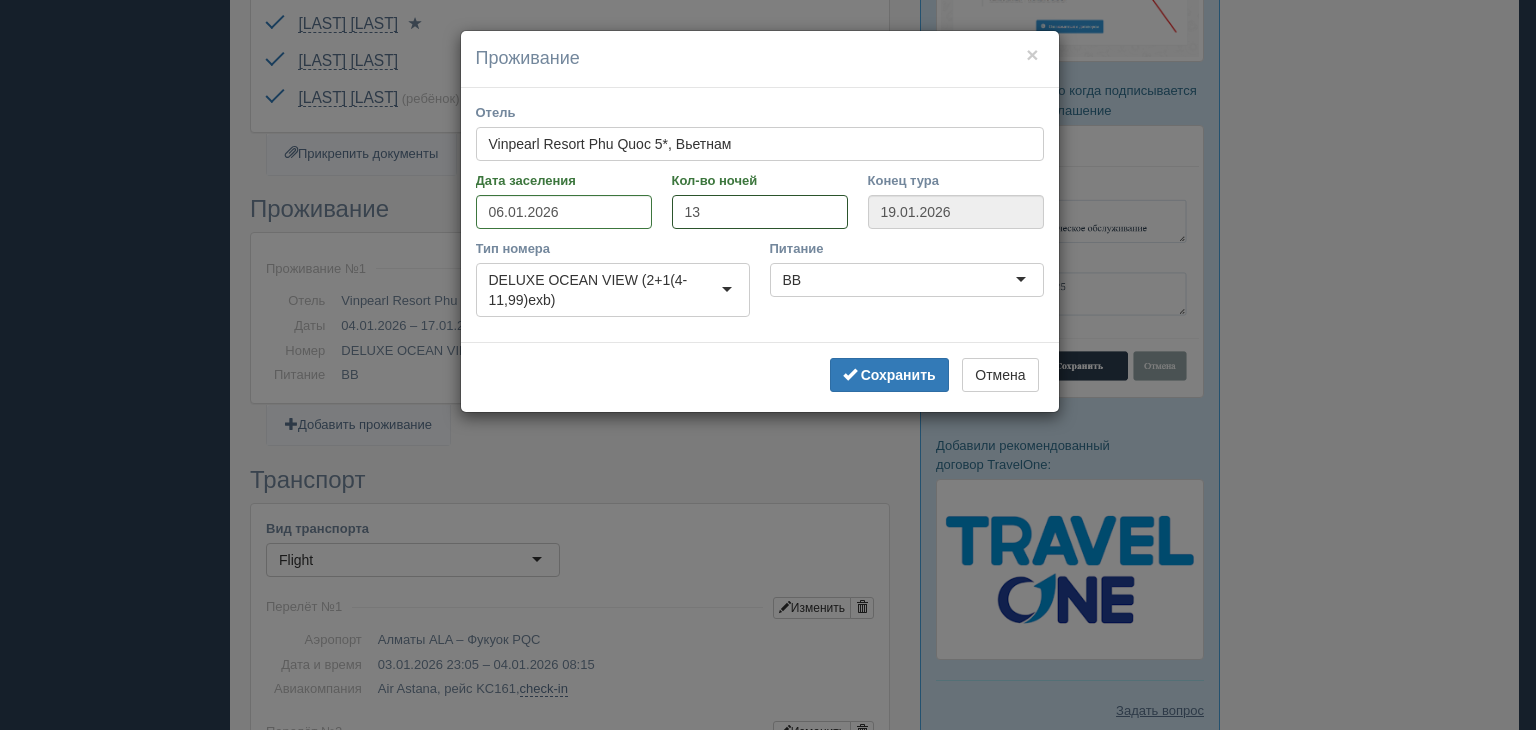 type on "9" 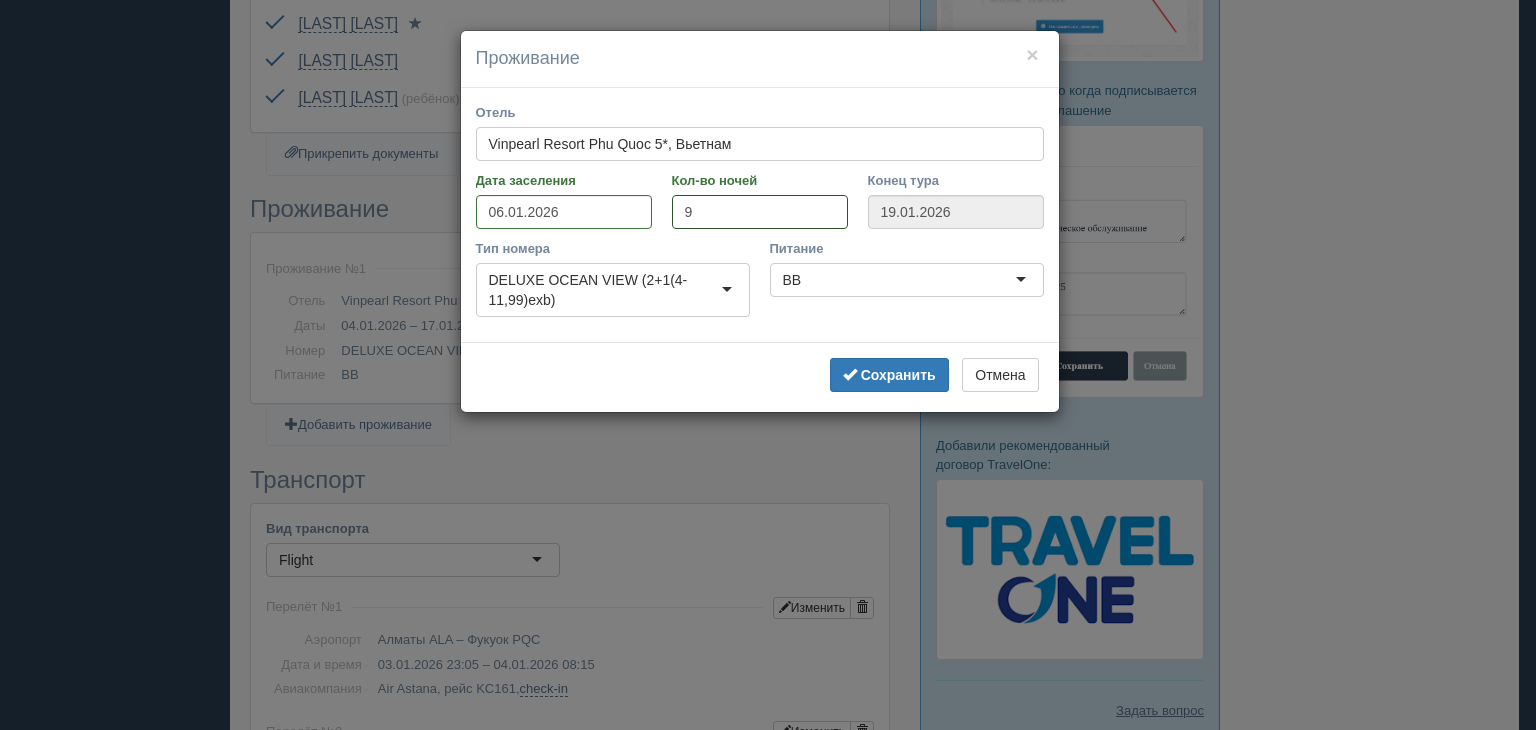 type on "15.01.2026" 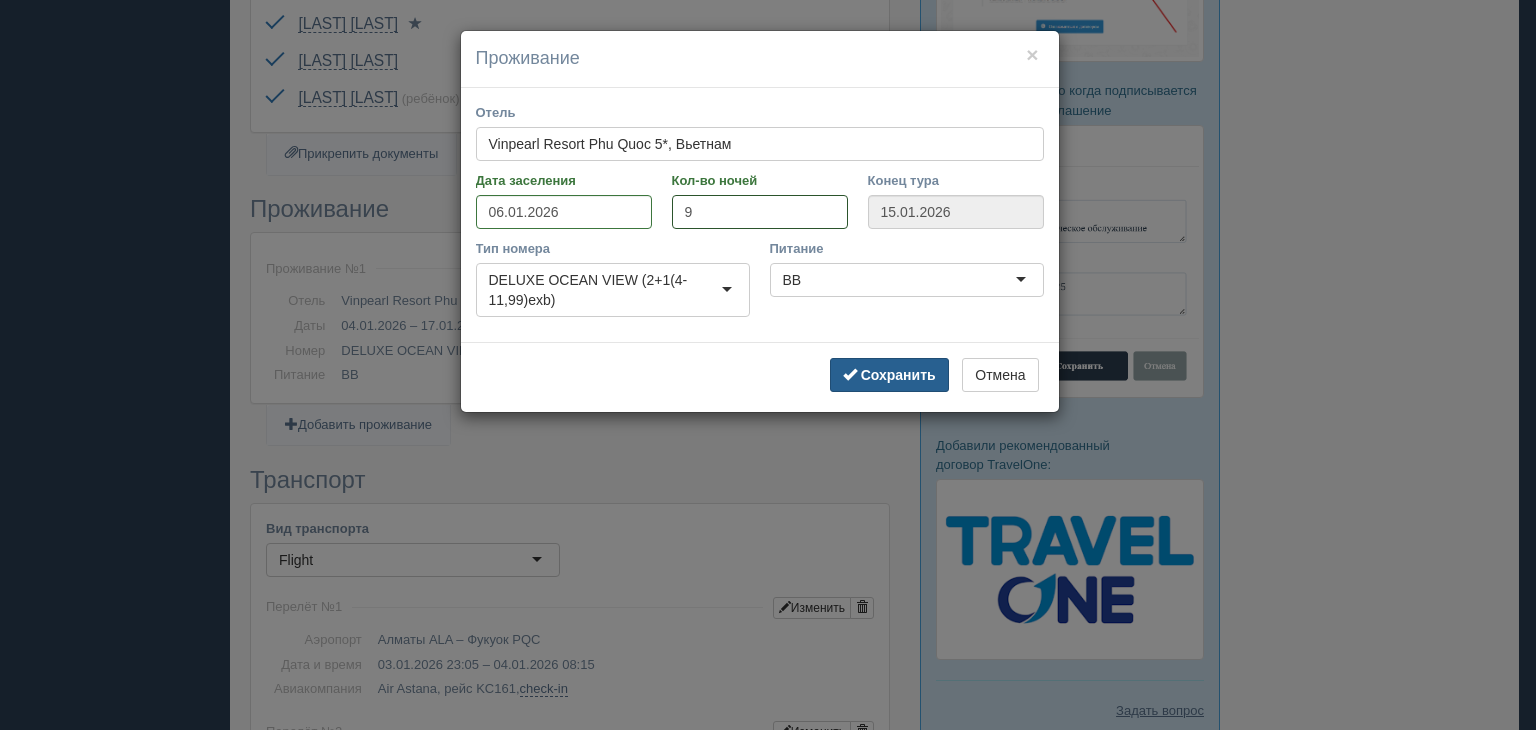 type on "9" 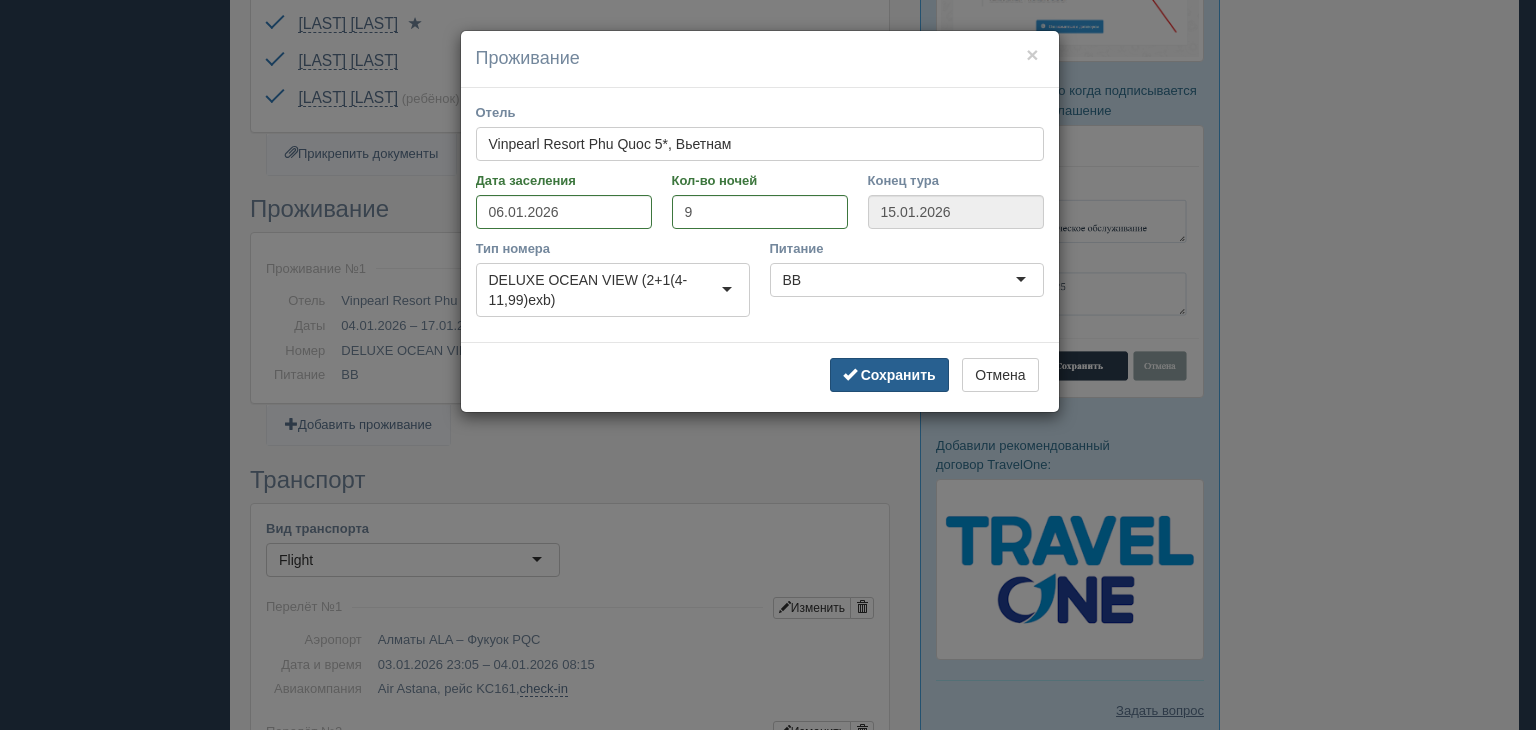 click on "Сохранить" at bounding box center [898, 375] 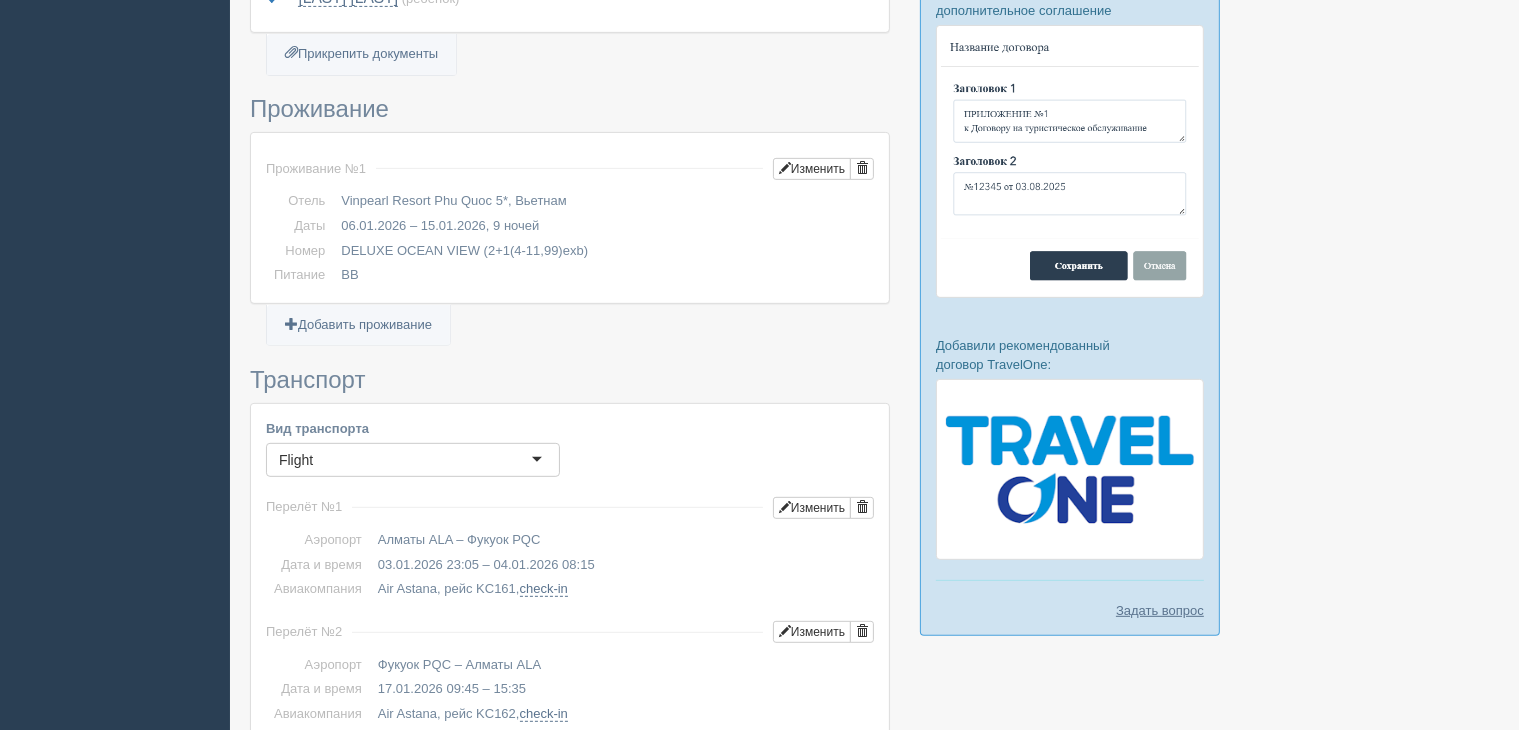 scroll, scrollTop: 900, scrollLeft: 0, axis: vertical 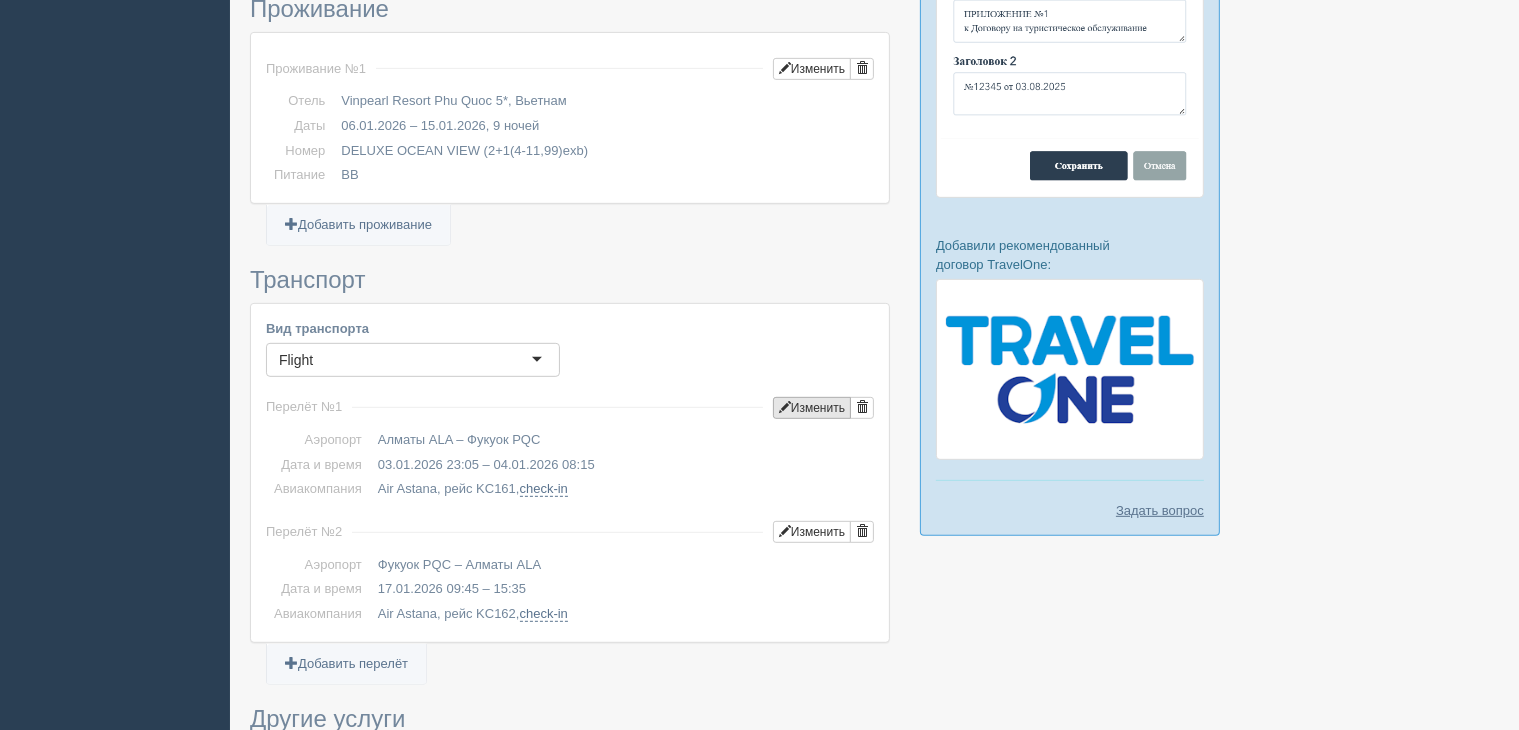 click on "Изменить" at bounding box center (812, 408) 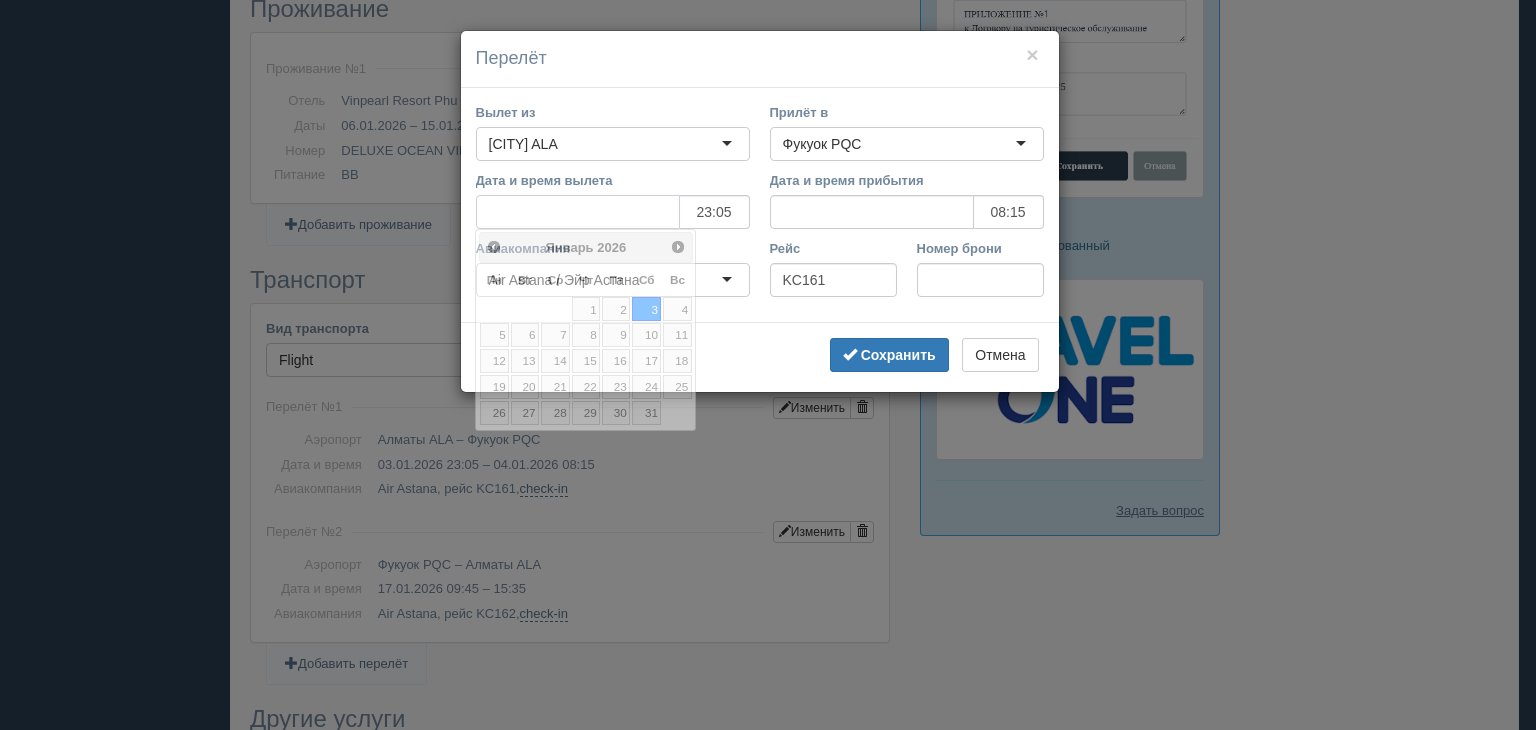 click on "Дата и время вылета" at bounding box center (578, 212) 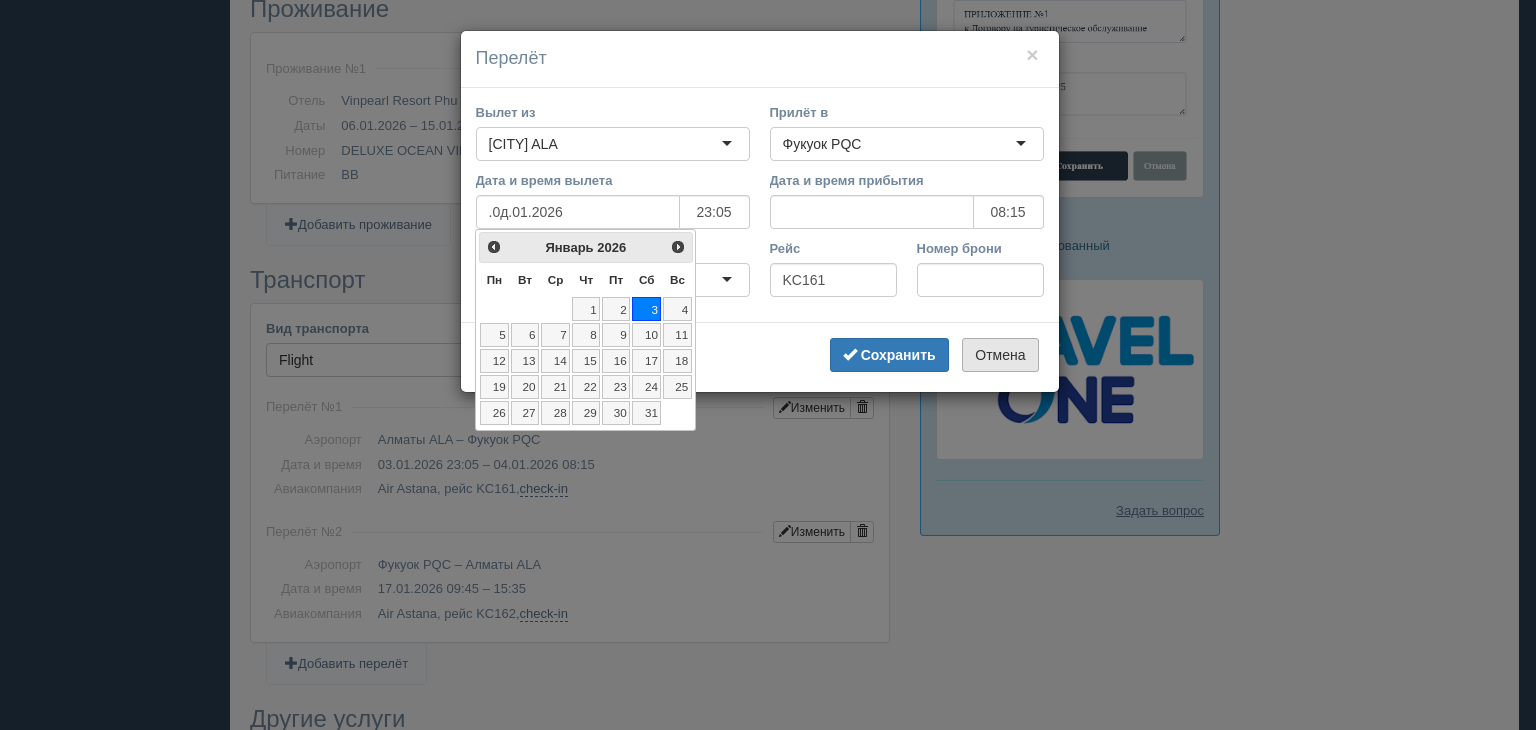 click on "Отмена" at bounding box center (1000, 355) 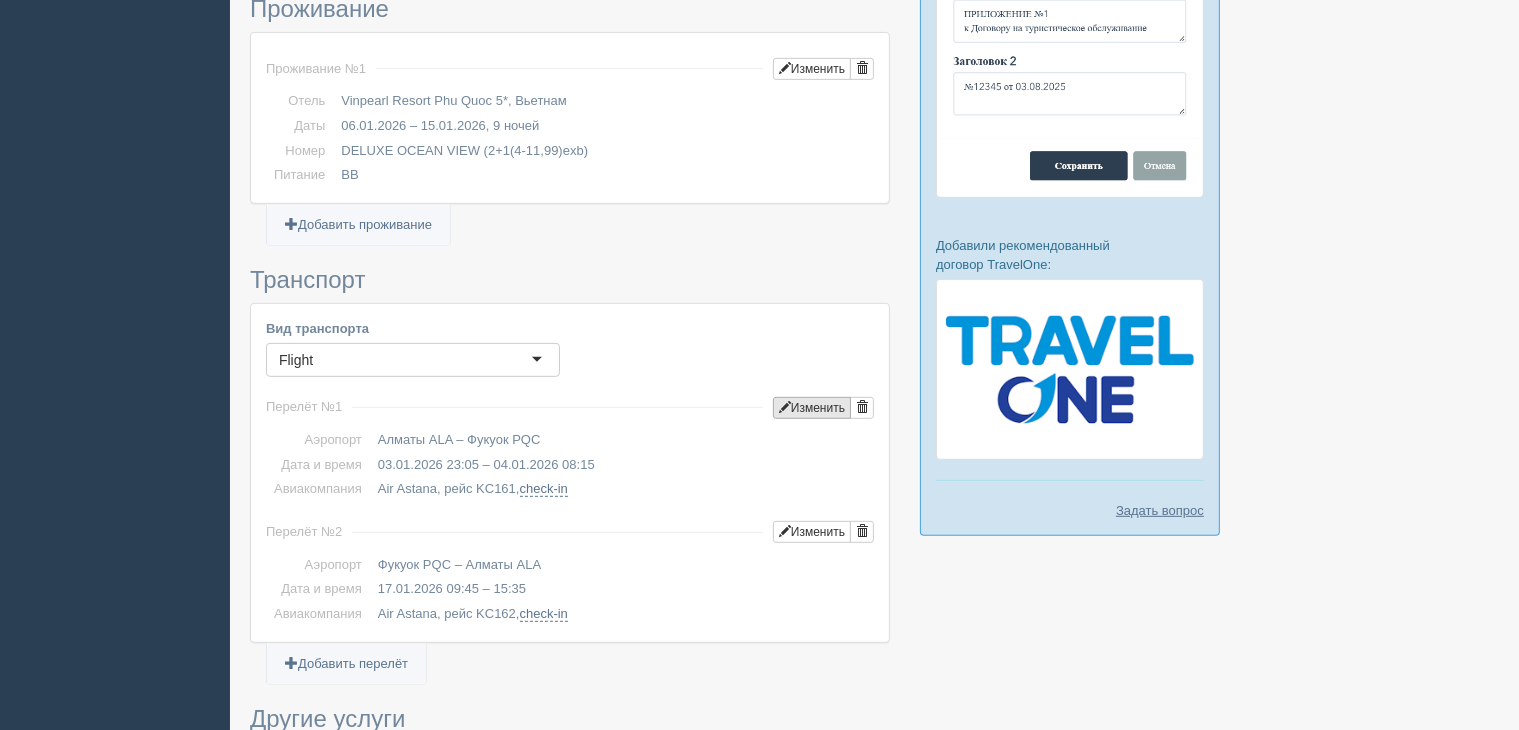 click on "Изменить" at bounding box center (812, 408) 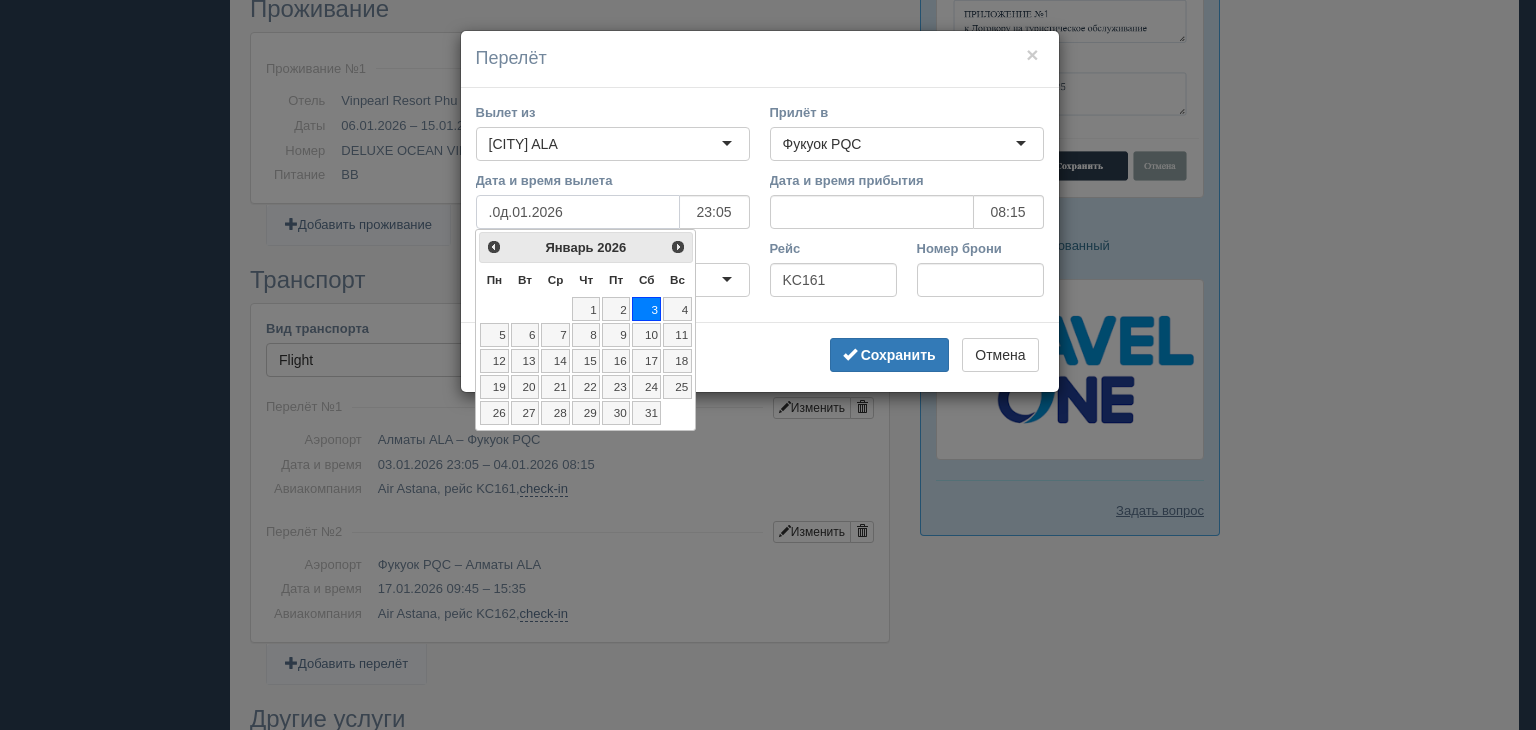 click on ".0д.01.2026" at bounding box center [578, 212] 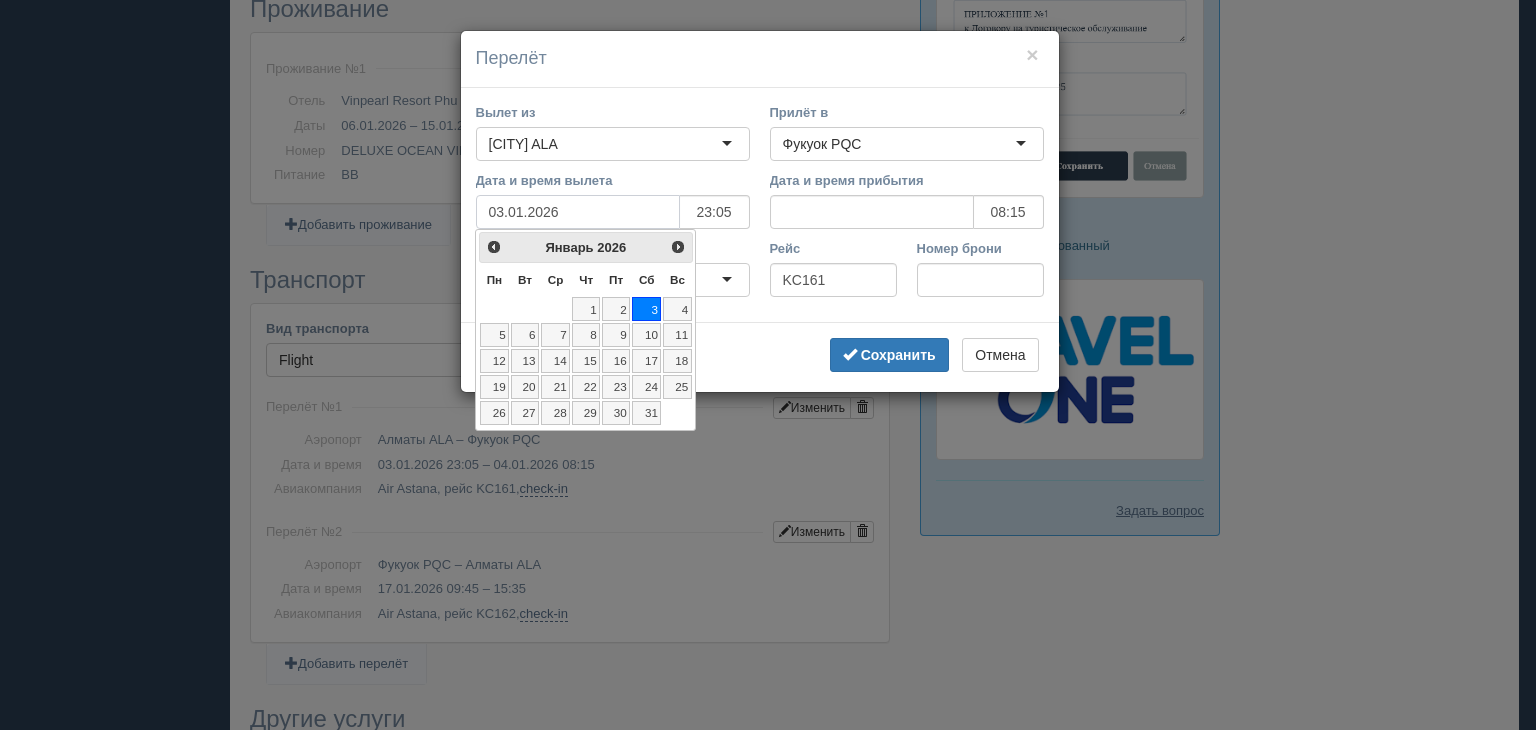type on "05.01.2026" 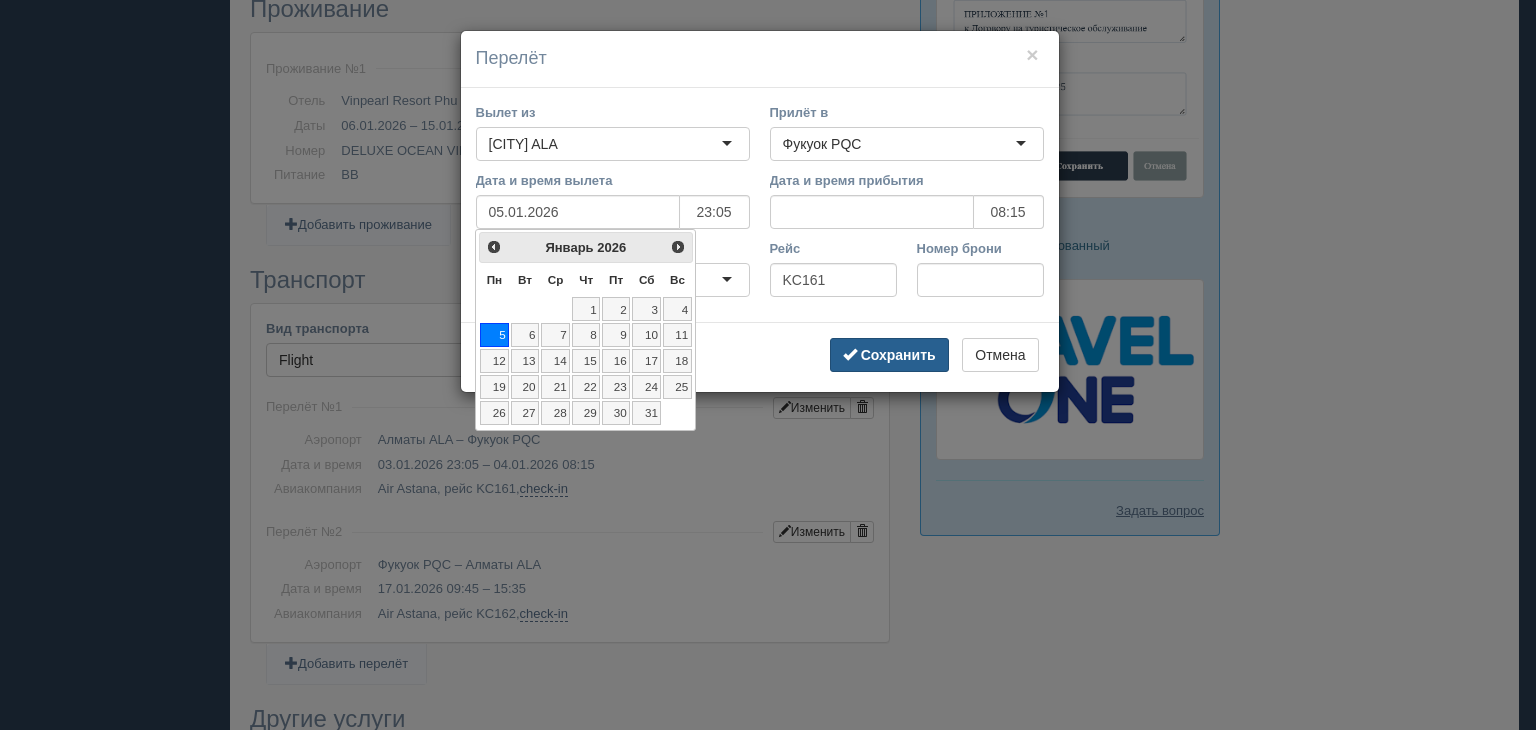 click on "Сохранить" at bounding box center [898, 355] 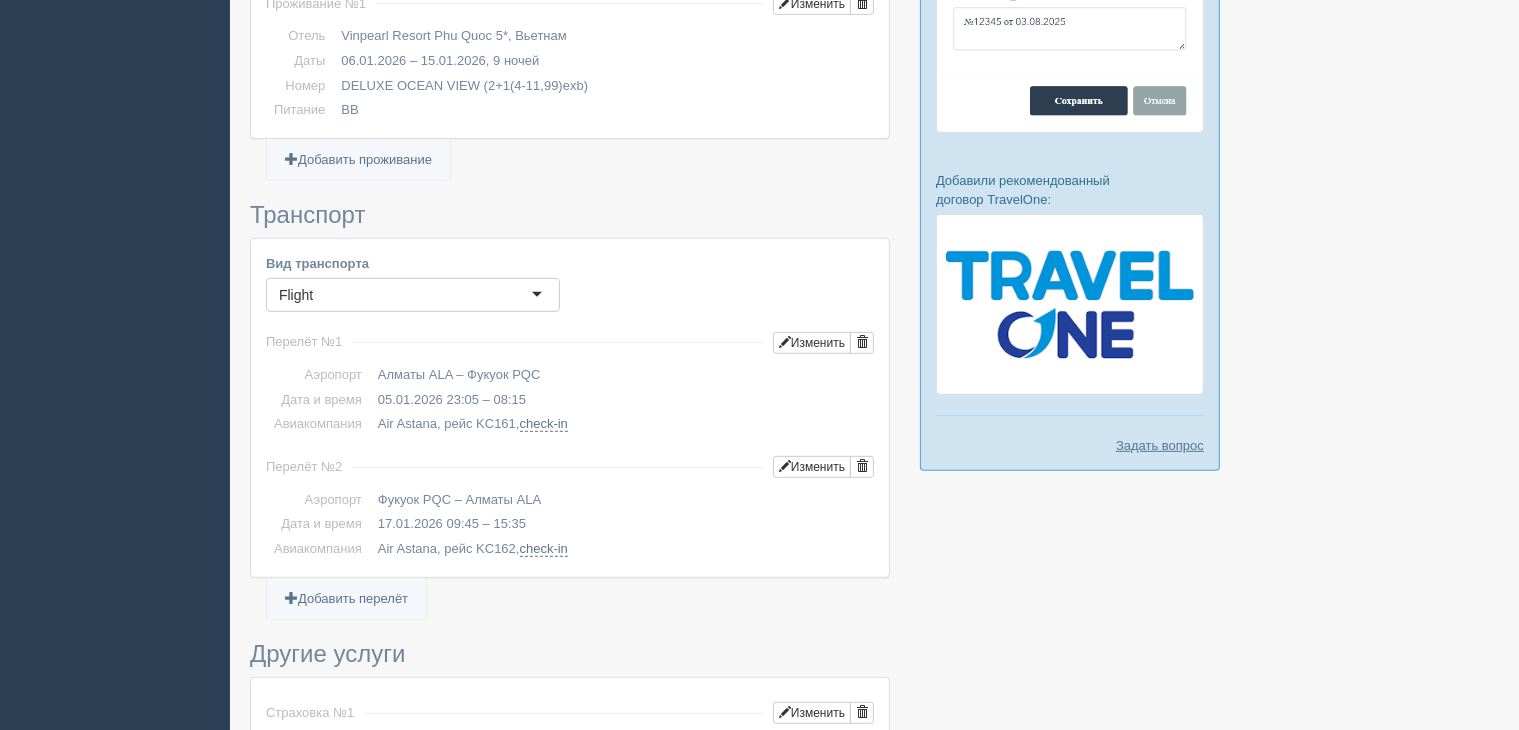 scroll, scrollTop: 1000, scrollLeft: 0, axis: vertical 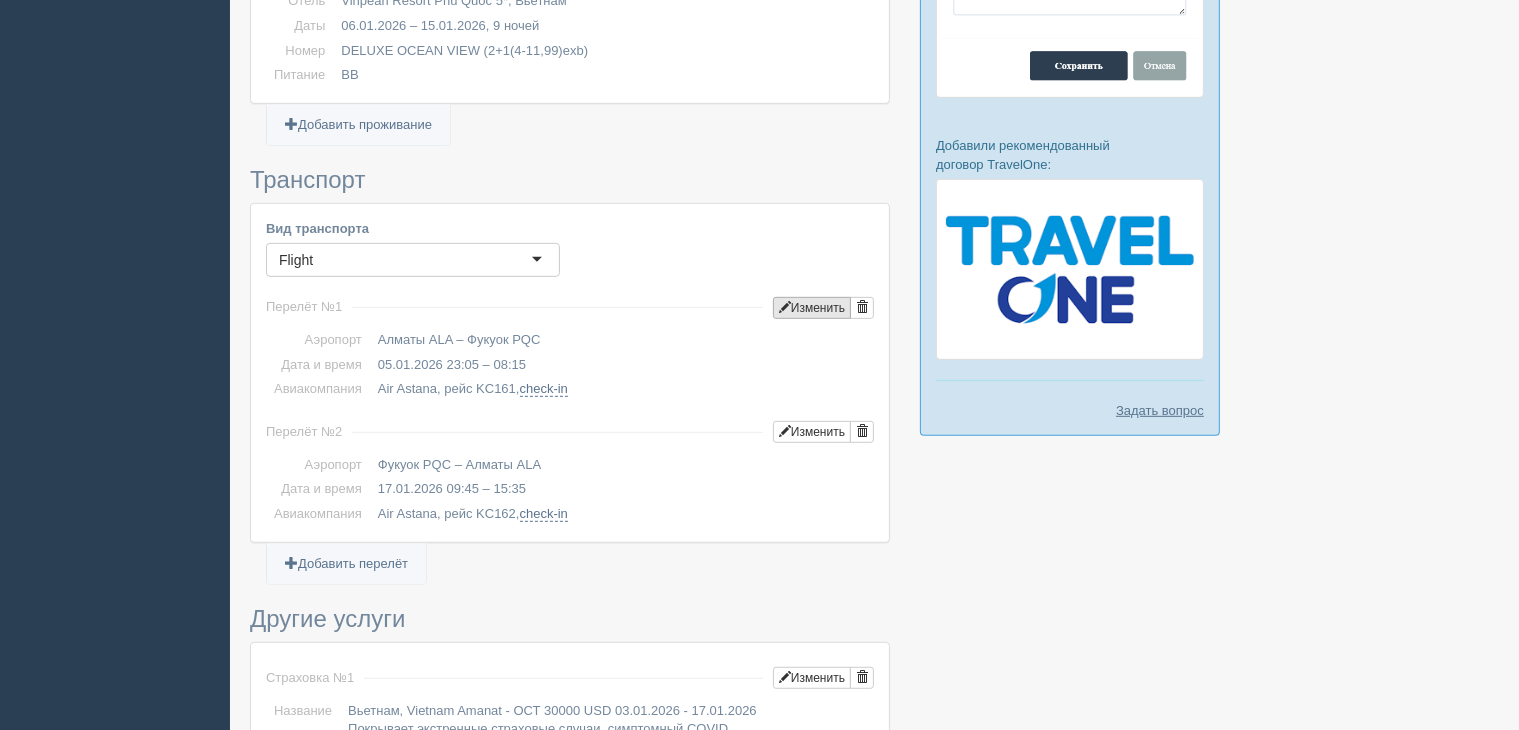 click on "Изменить" at bounding box center [812, 308] 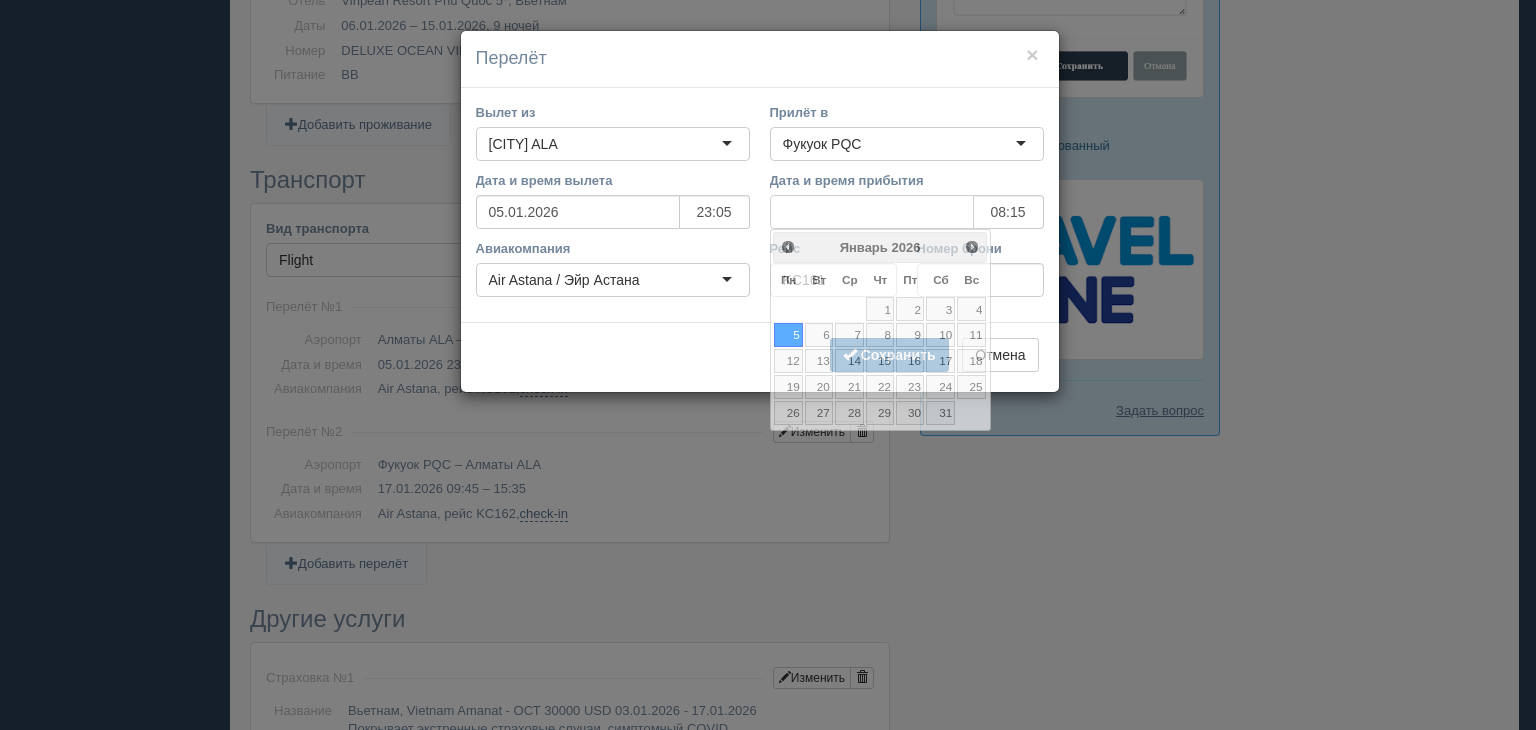 click on "Дата и время прибытия" at bounding box center [872, 212] 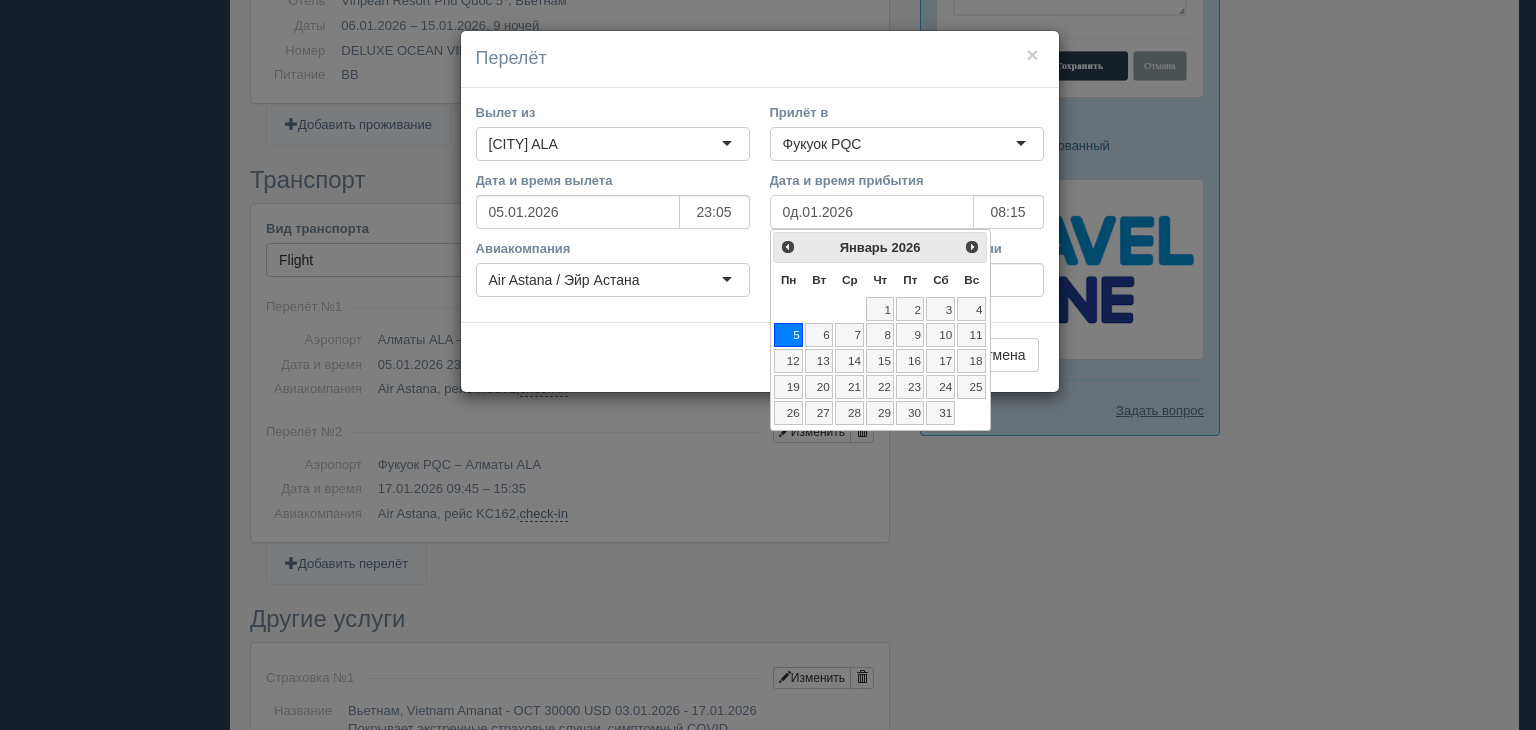 type on "06.01.2026" 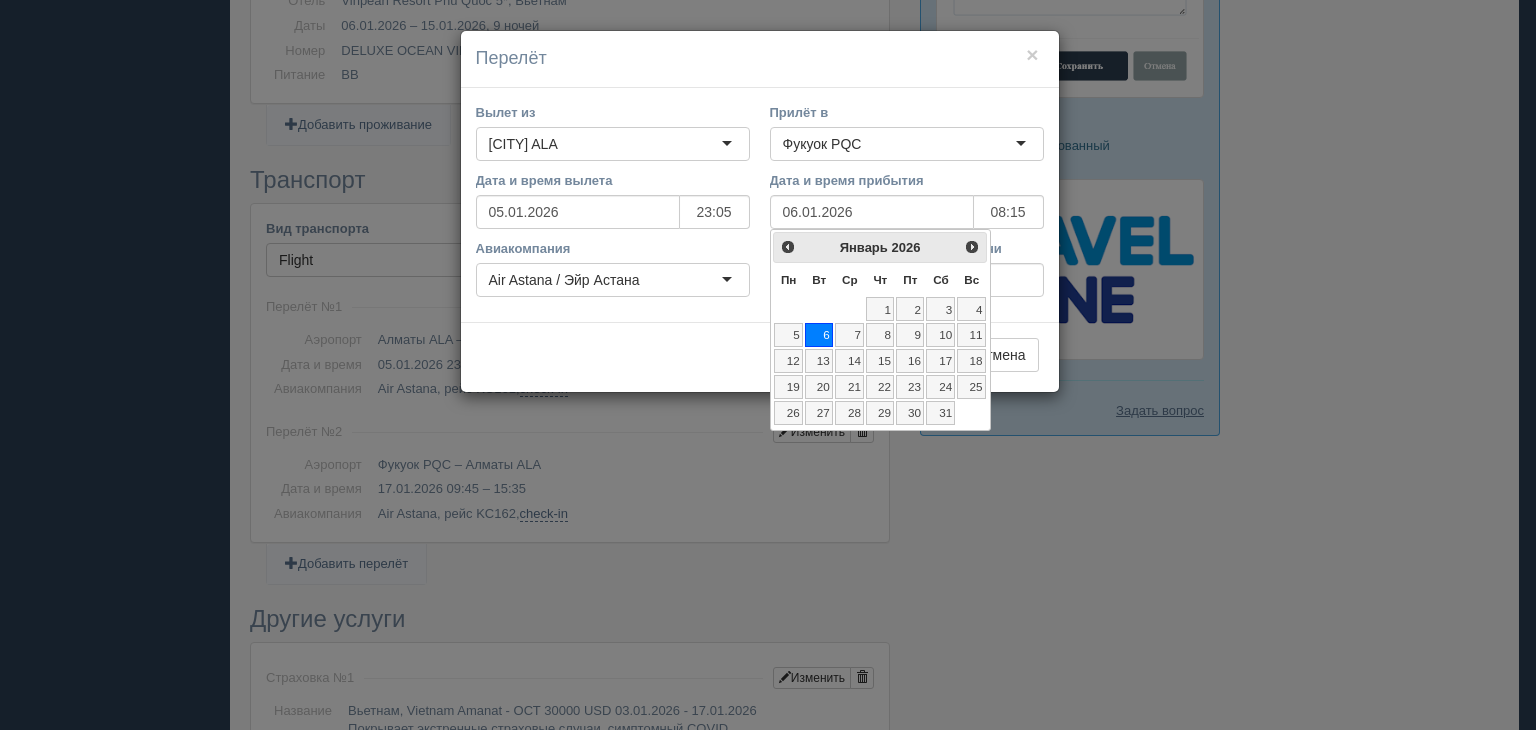 click on "6" at bounding box center [819, 335] 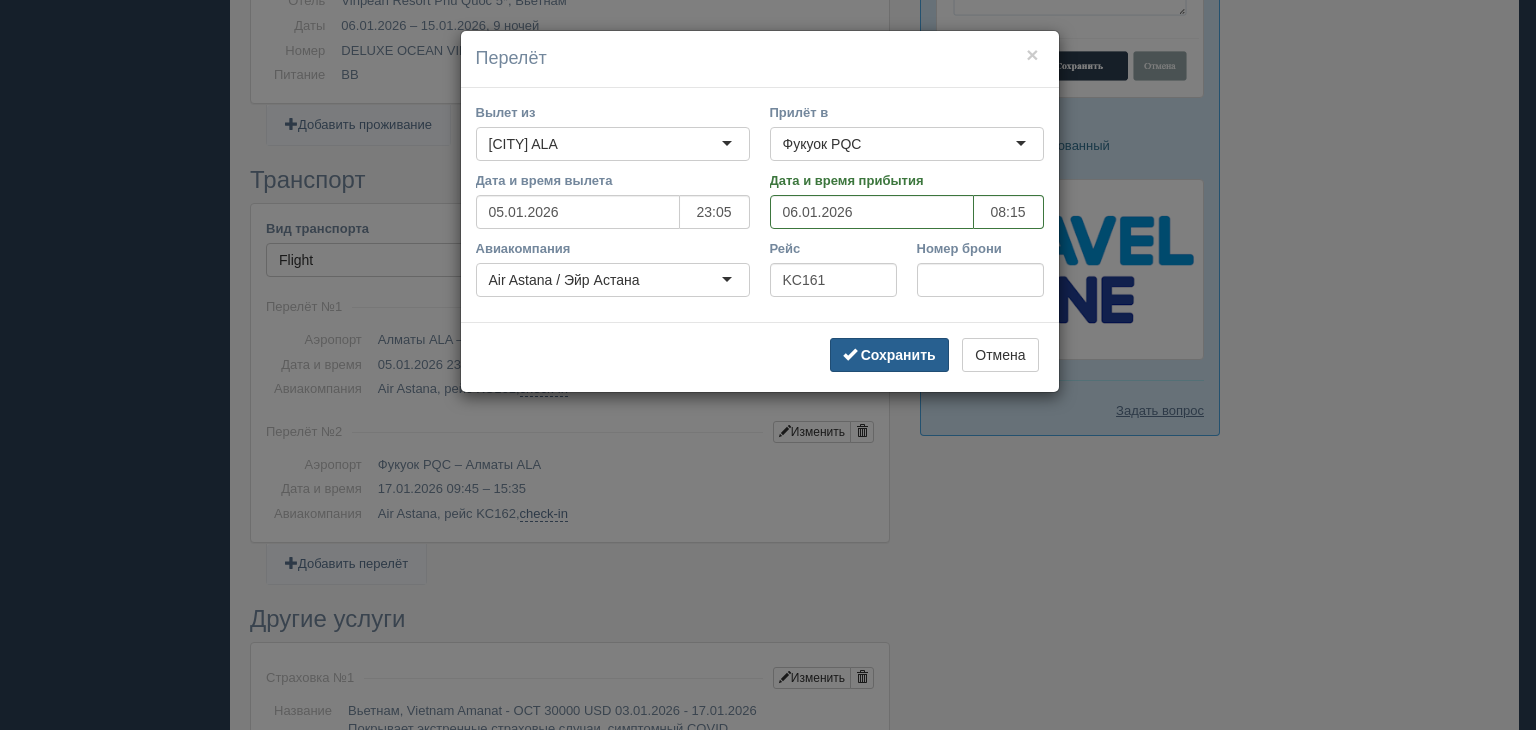 click on "Сохранить" at bounding box center (898, 355) 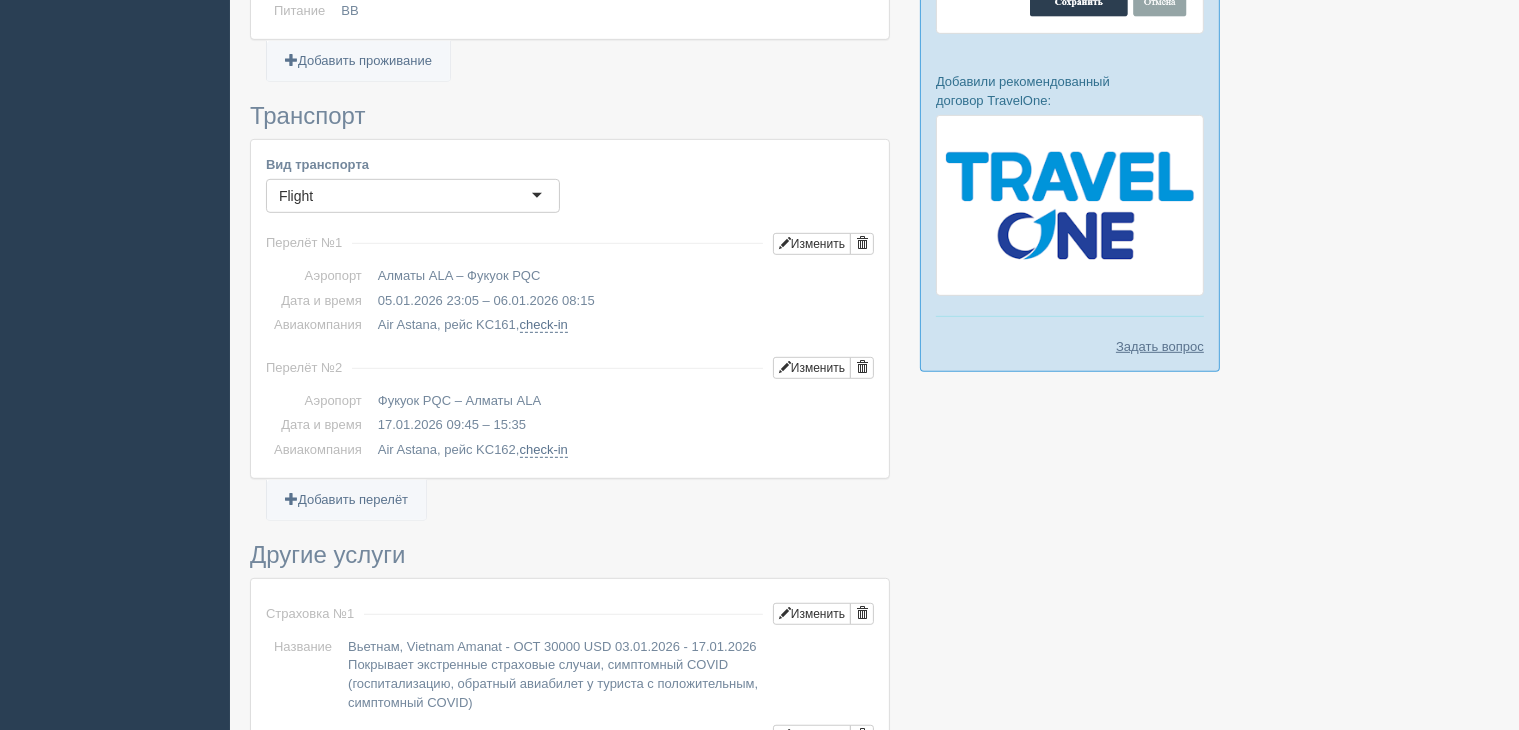 scroll, scrollTop: 1100, scrollLeft: 0, axis: vertical 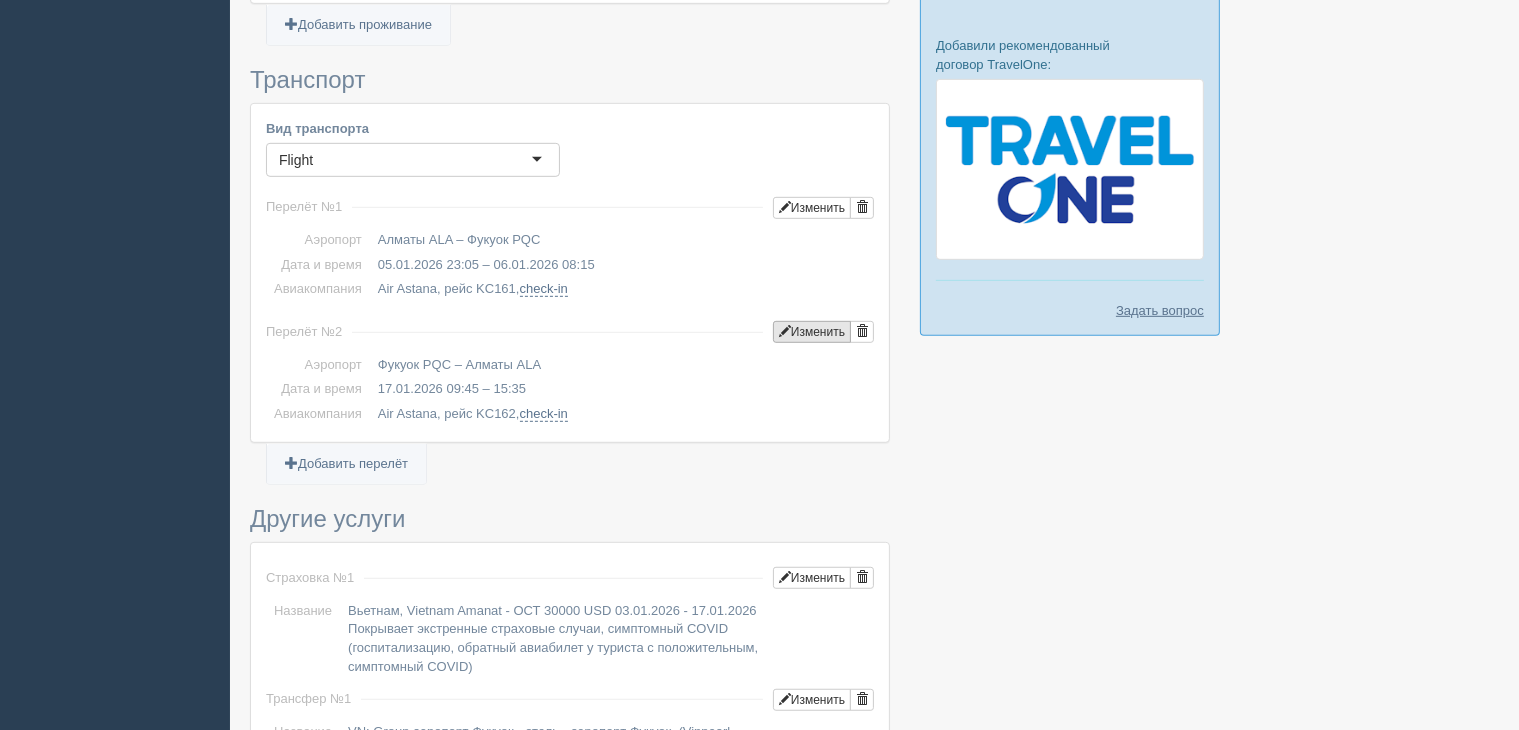 click on "Изменить" at bounding box center (812, 332) 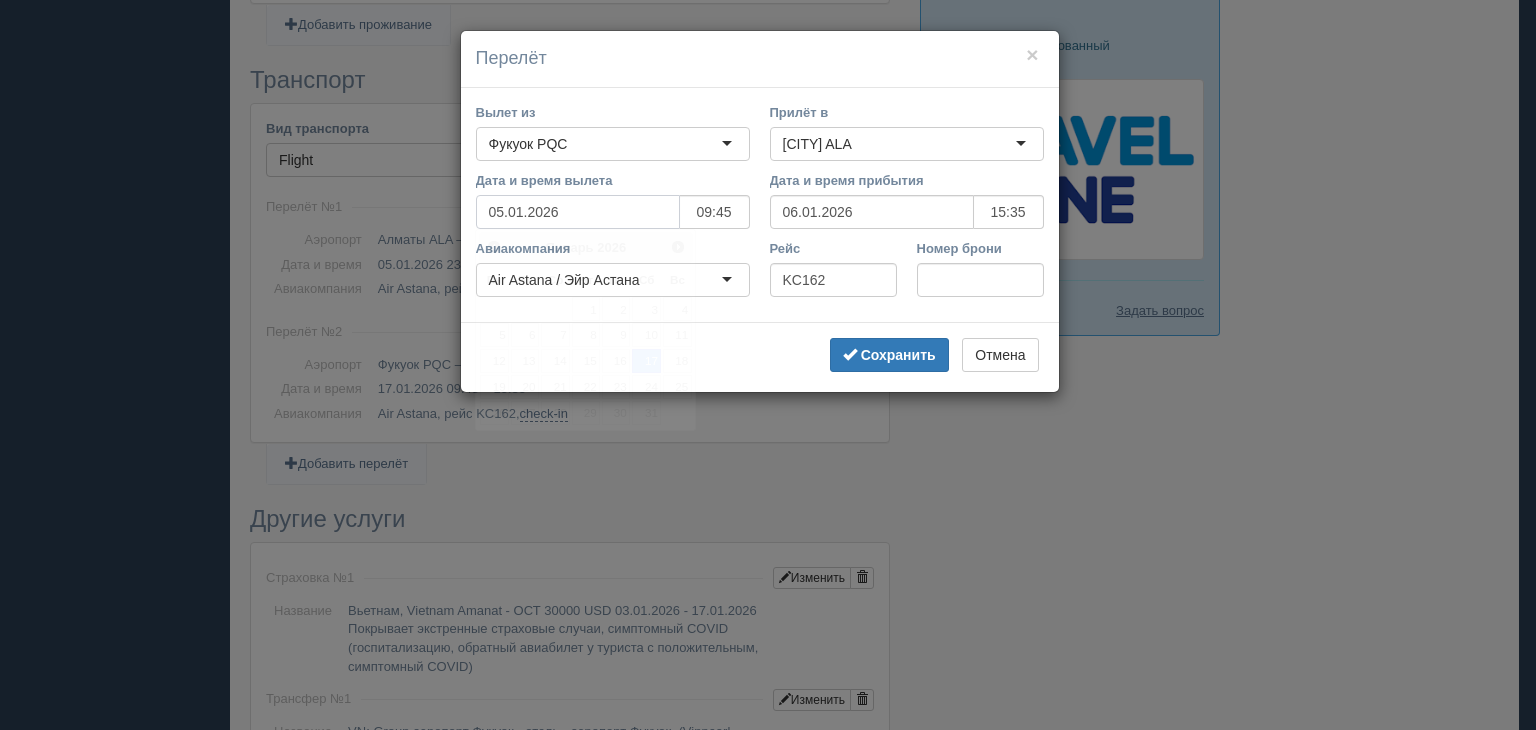 click on "05.01.2026" at bounding box center (578, 212) 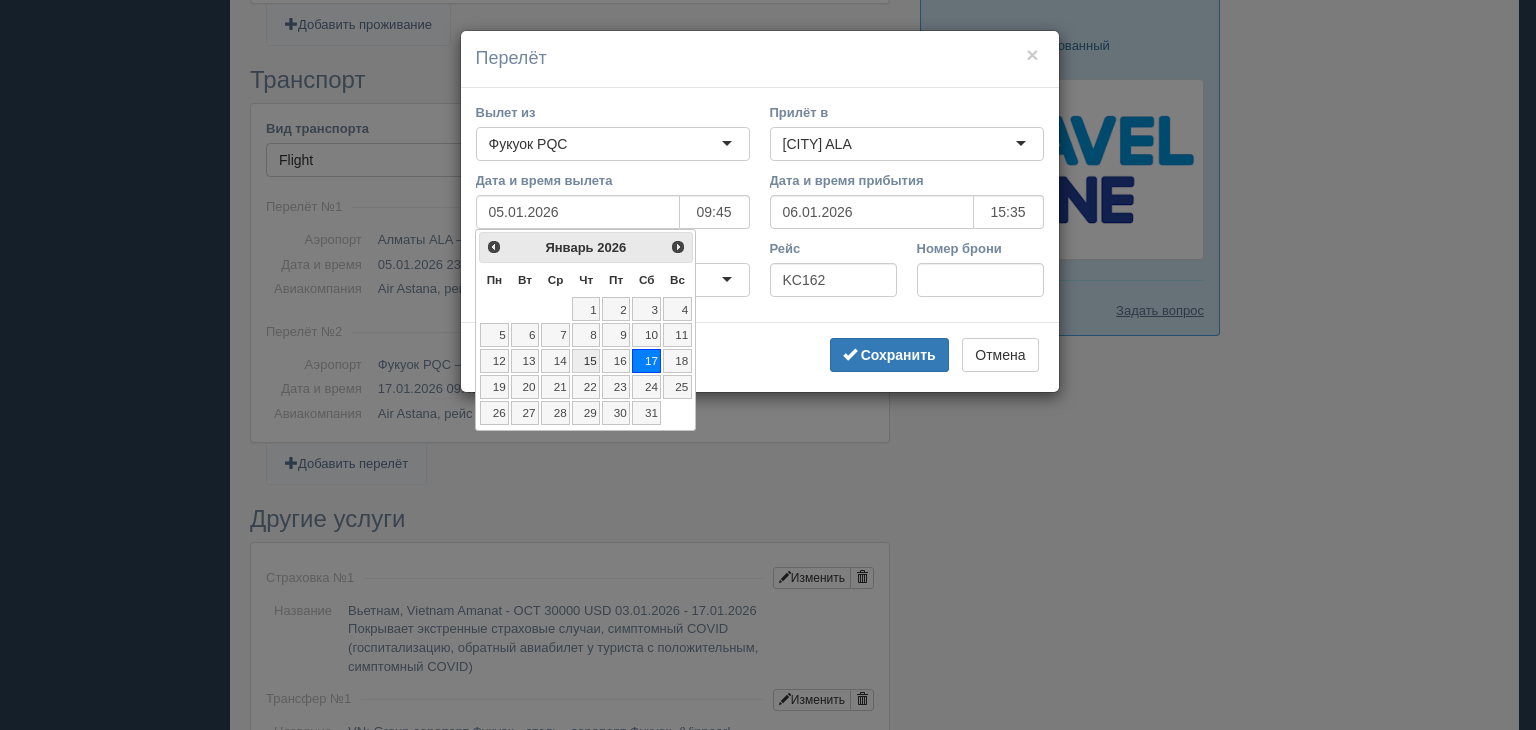 click on "15" at bounding box center (586, 361) 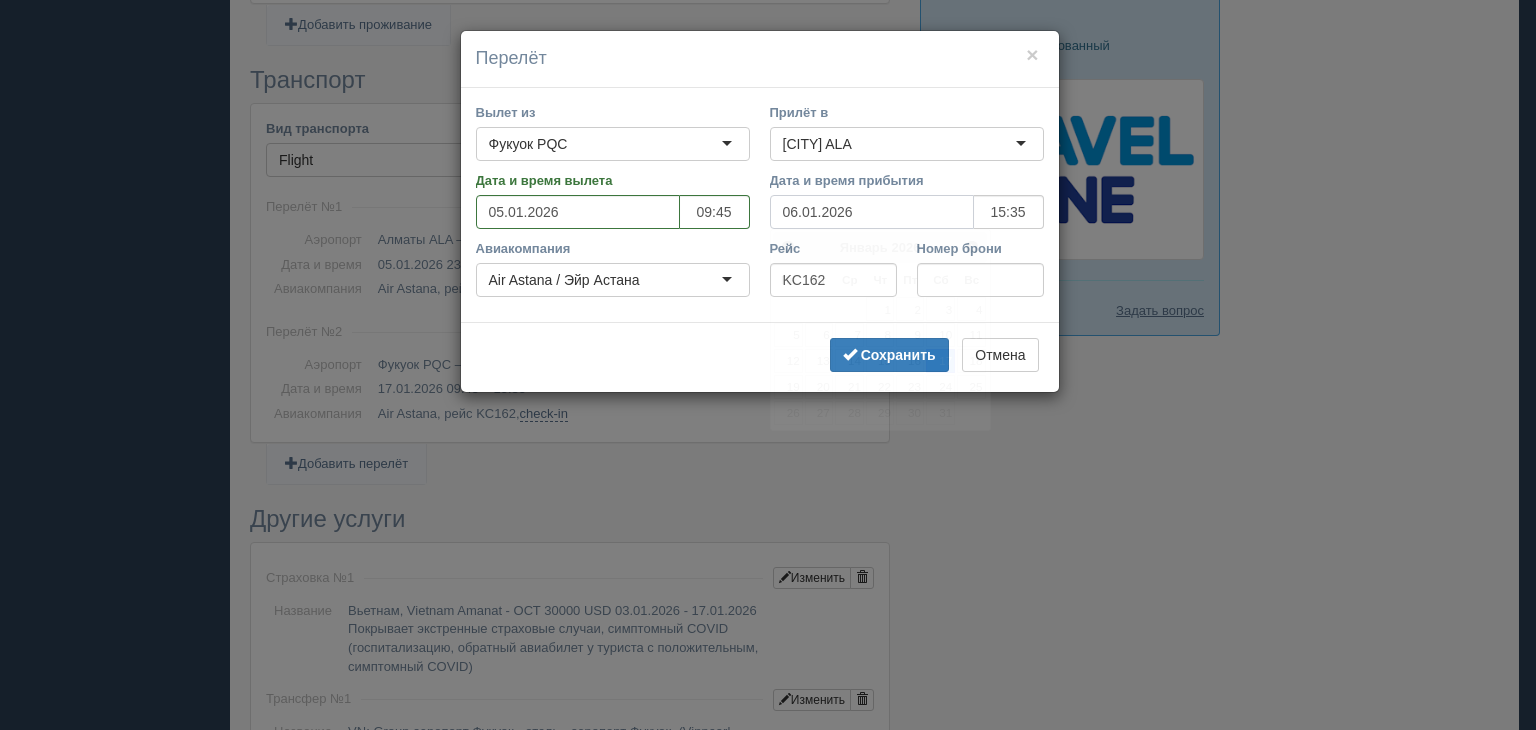 click on "06.01.2026" at bounding box center [872, 212] 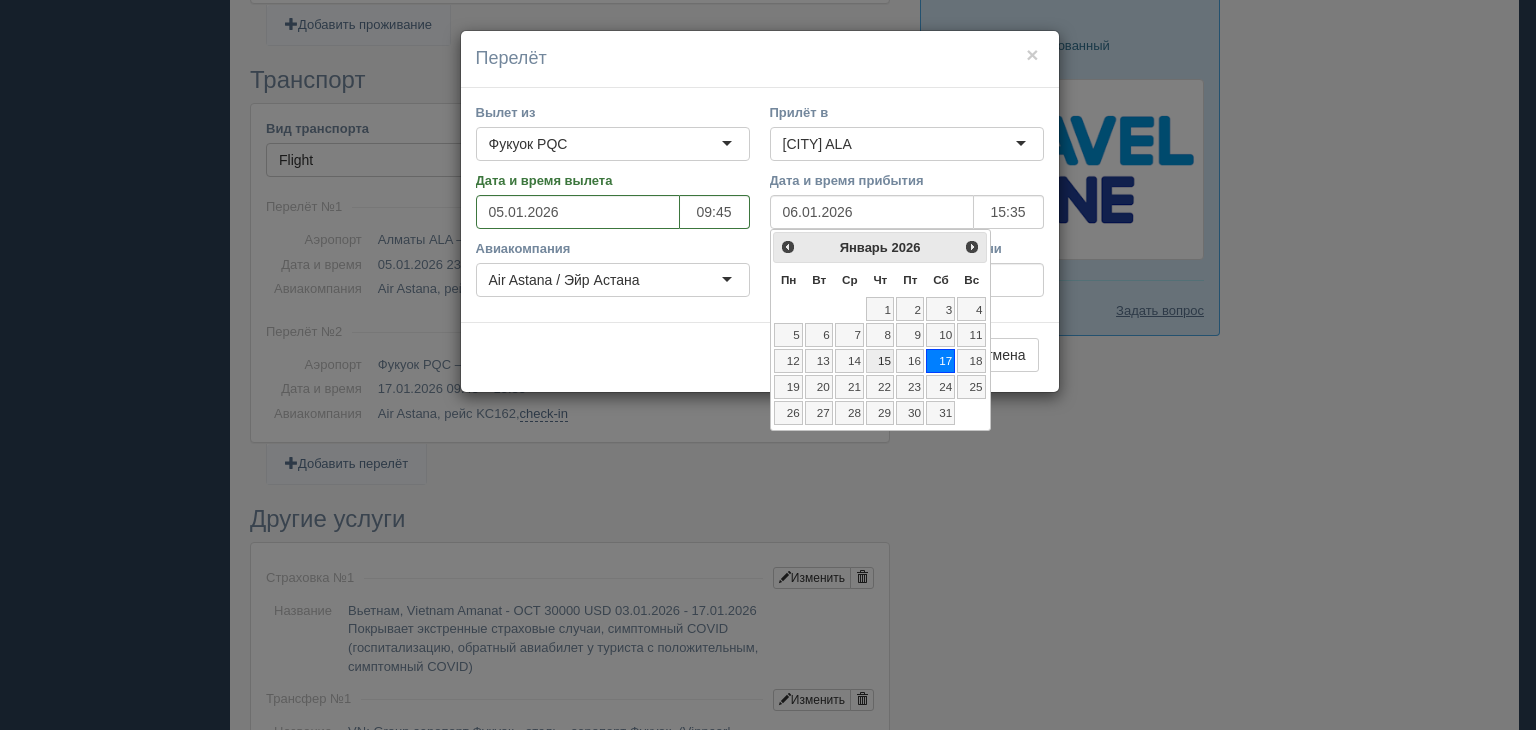 click on "15" at bounding box center [880, 361] 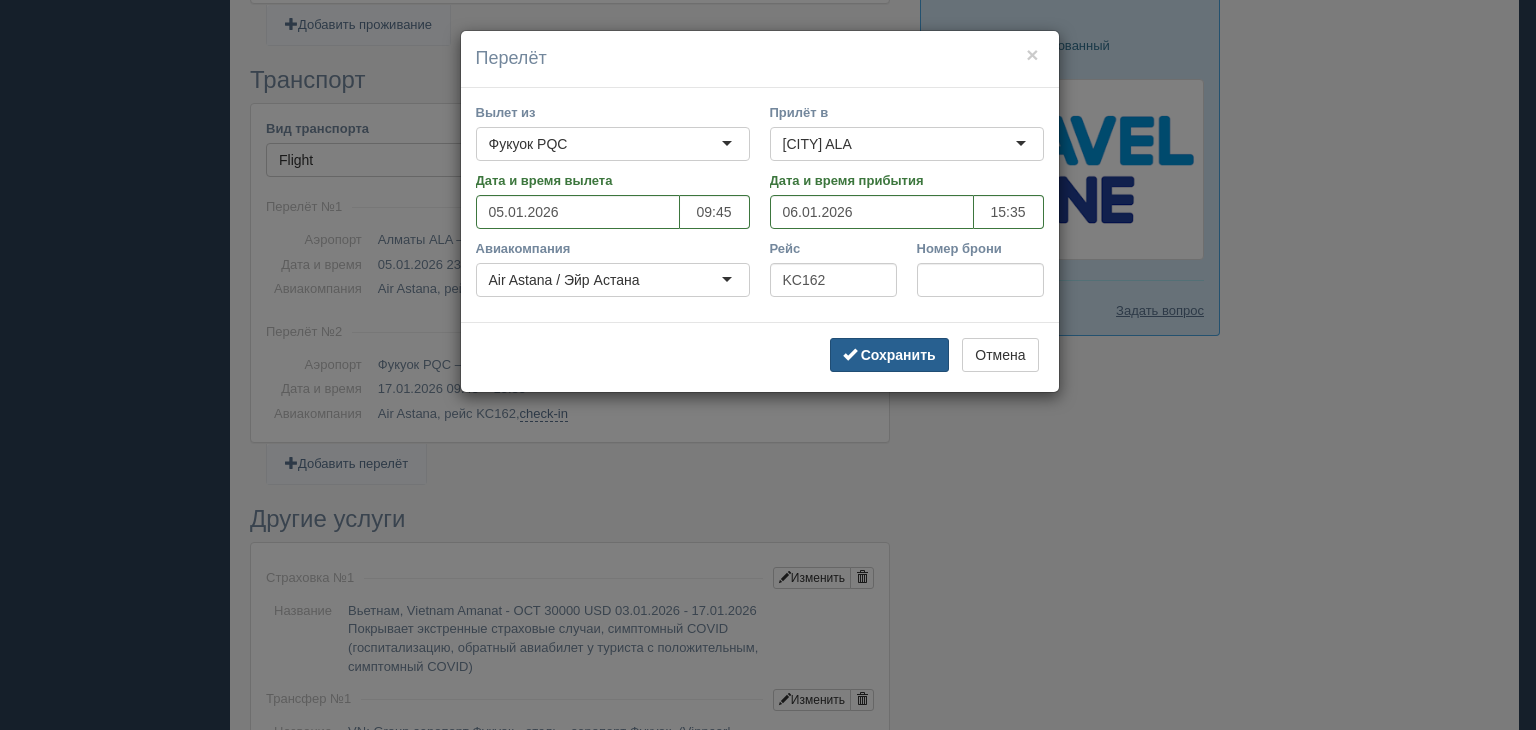 click on "Сохранить" at bounding box center [898, 355] 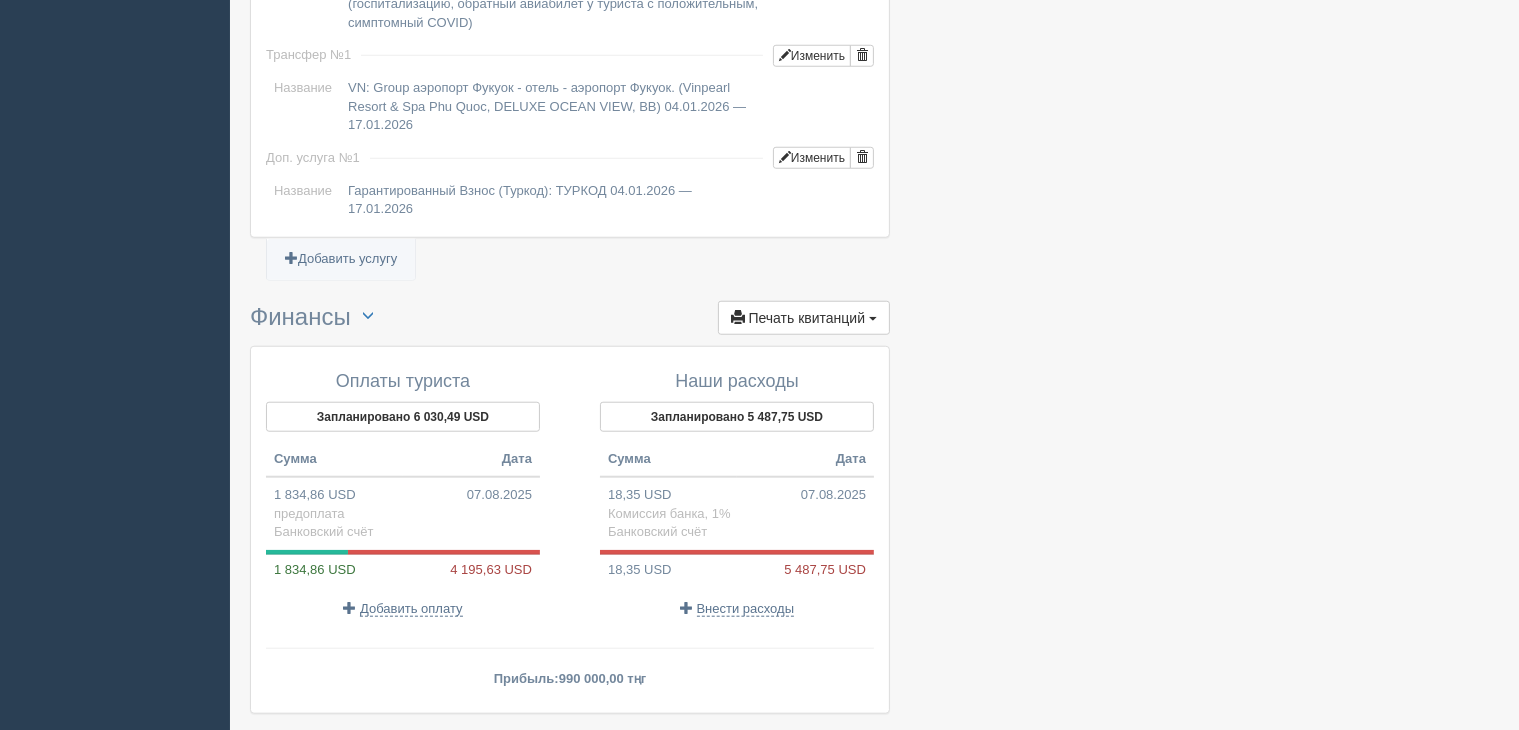 scroll, scrollTop: 1800, scrollLeft: 0, axis: vertical 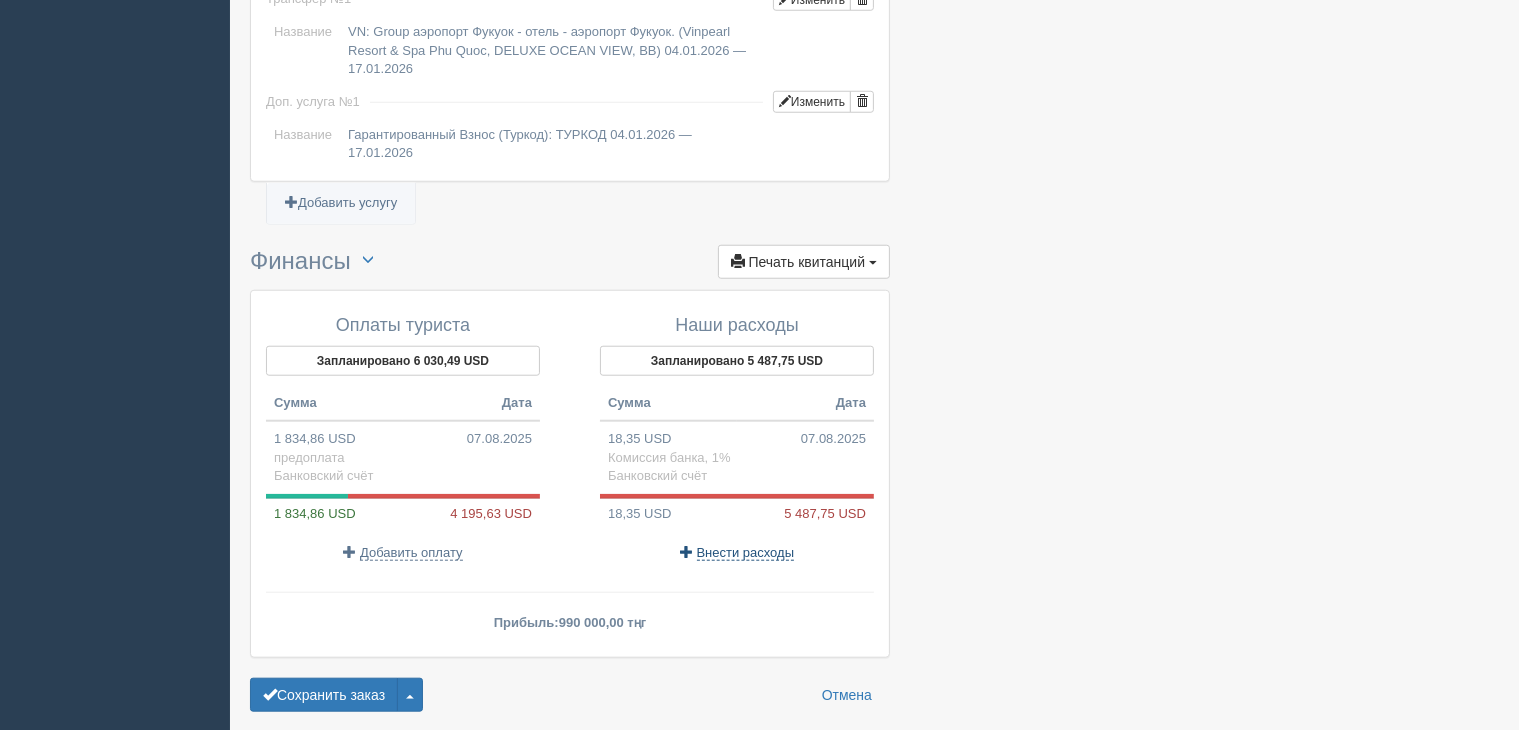 click on "Внести расходы" at bounding box center [746, 553] 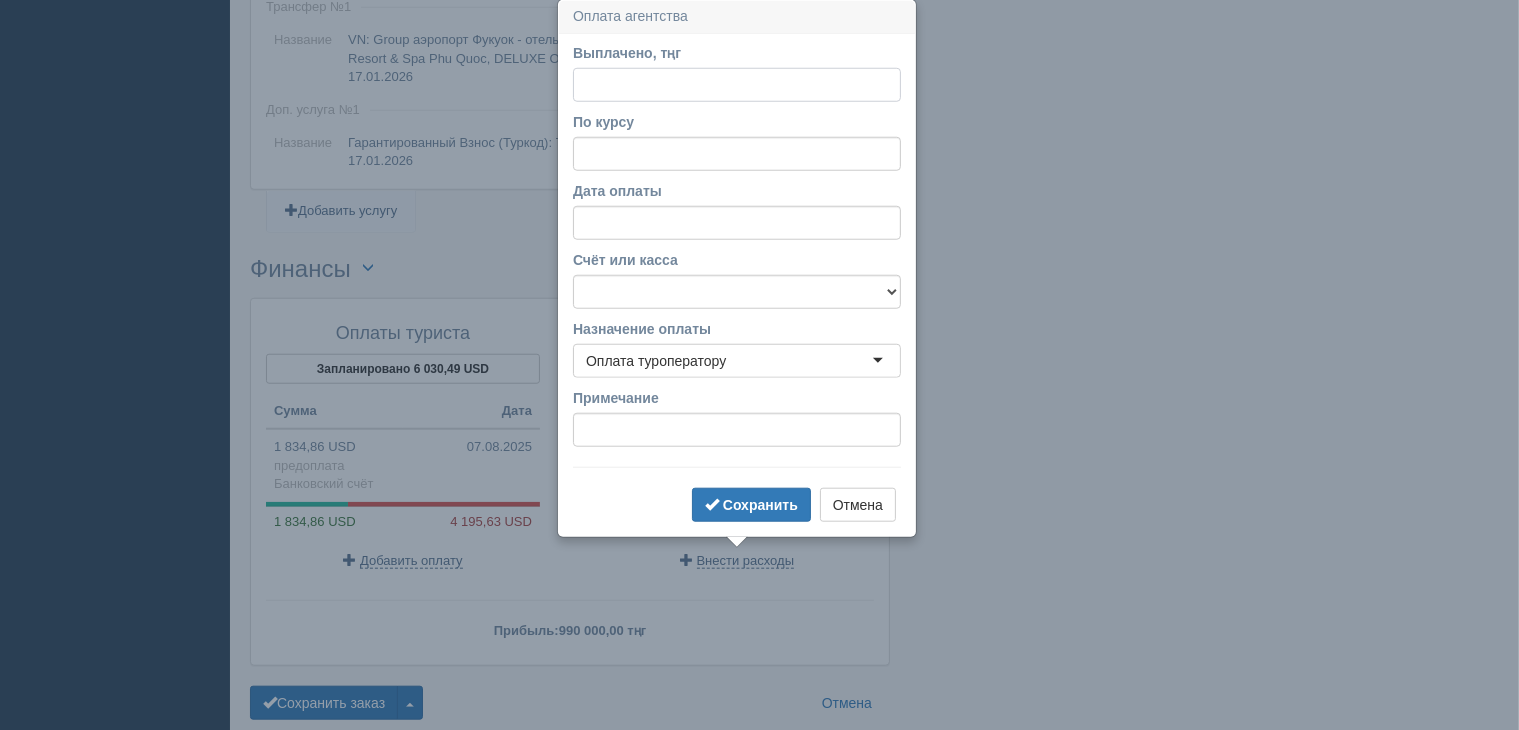 scroll, scrollTop: 1790, scrollLeft: 0, axis: vertical 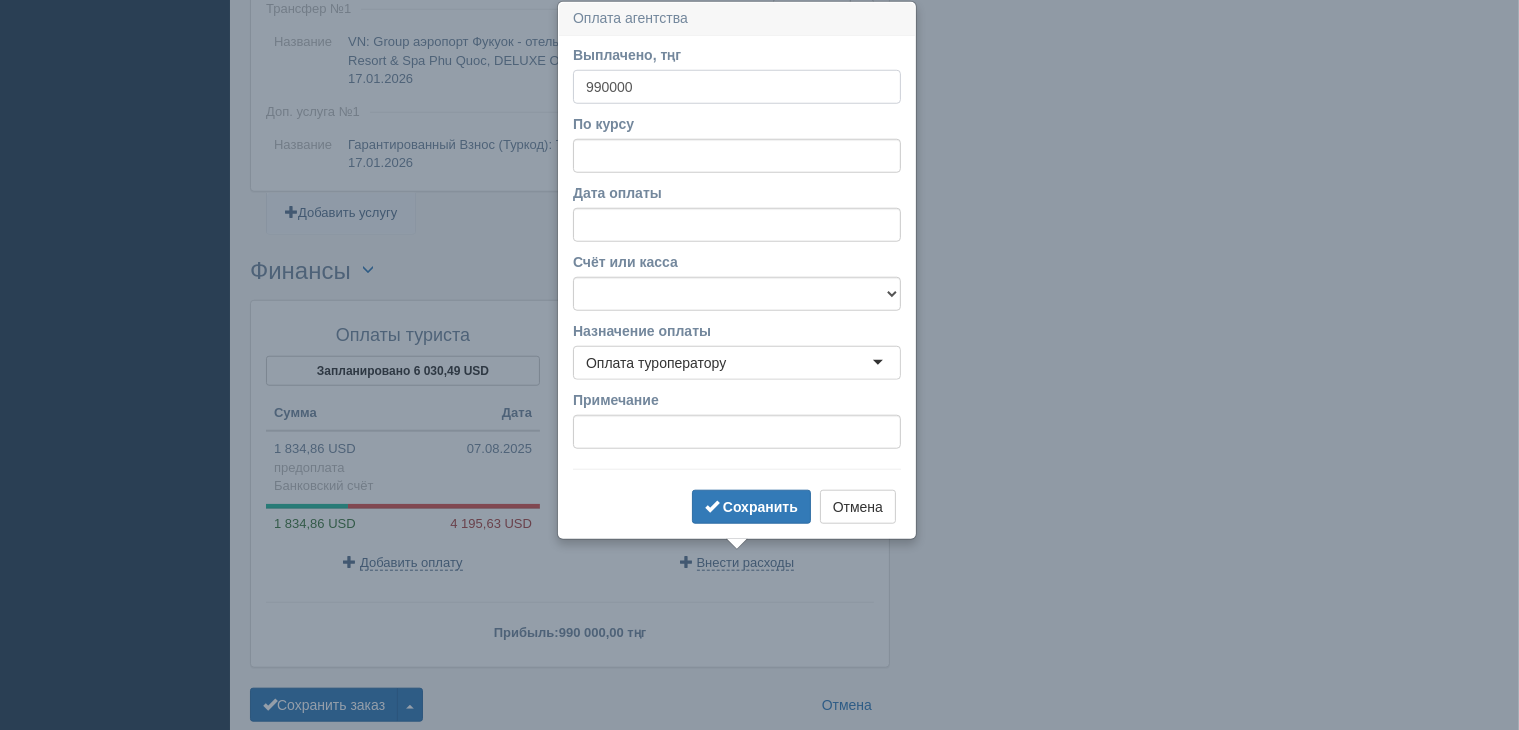 type on "990000" 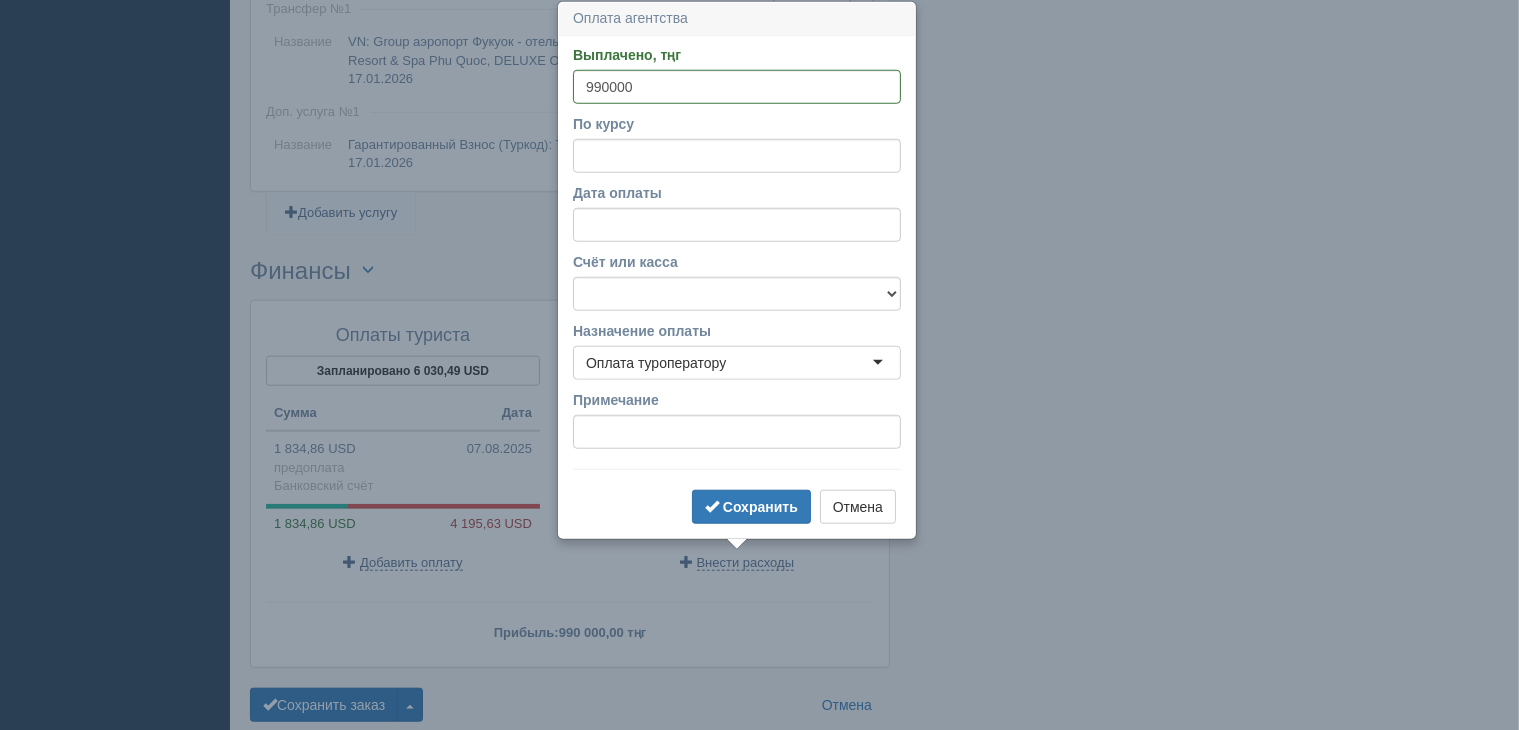 click on "По курсу" at bounding box center (737, 143) 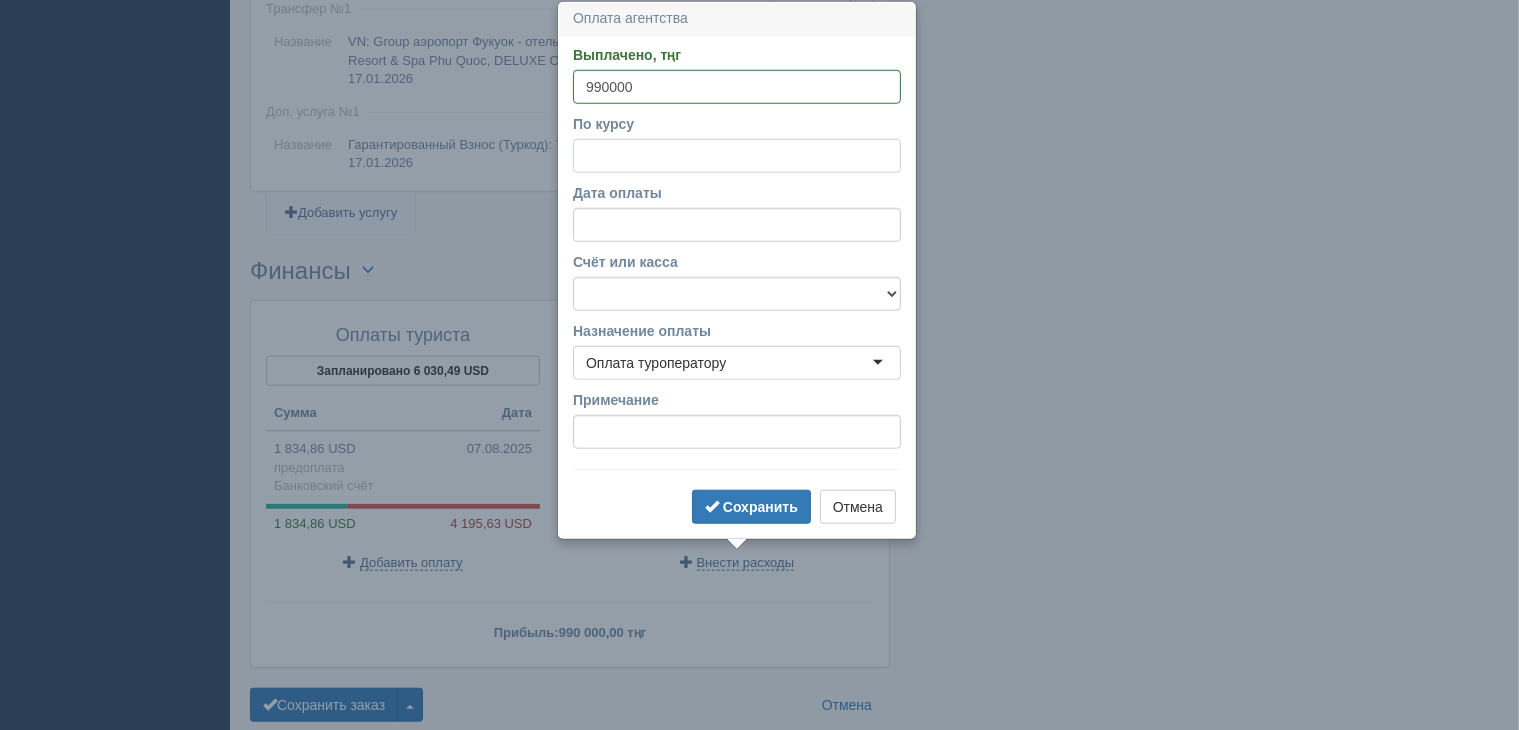 click on "По курсу" at bounding box center [737, 156] 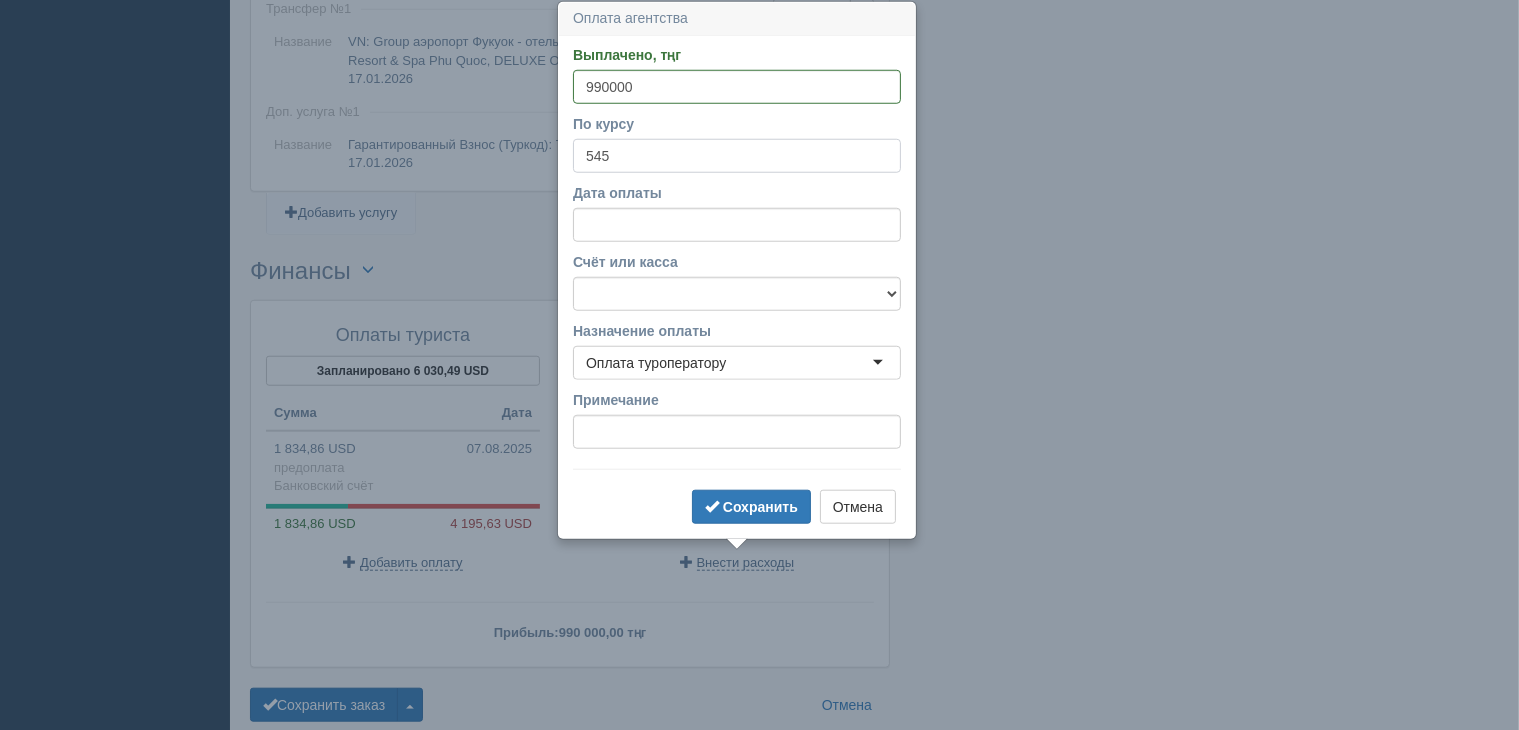 type on "545" 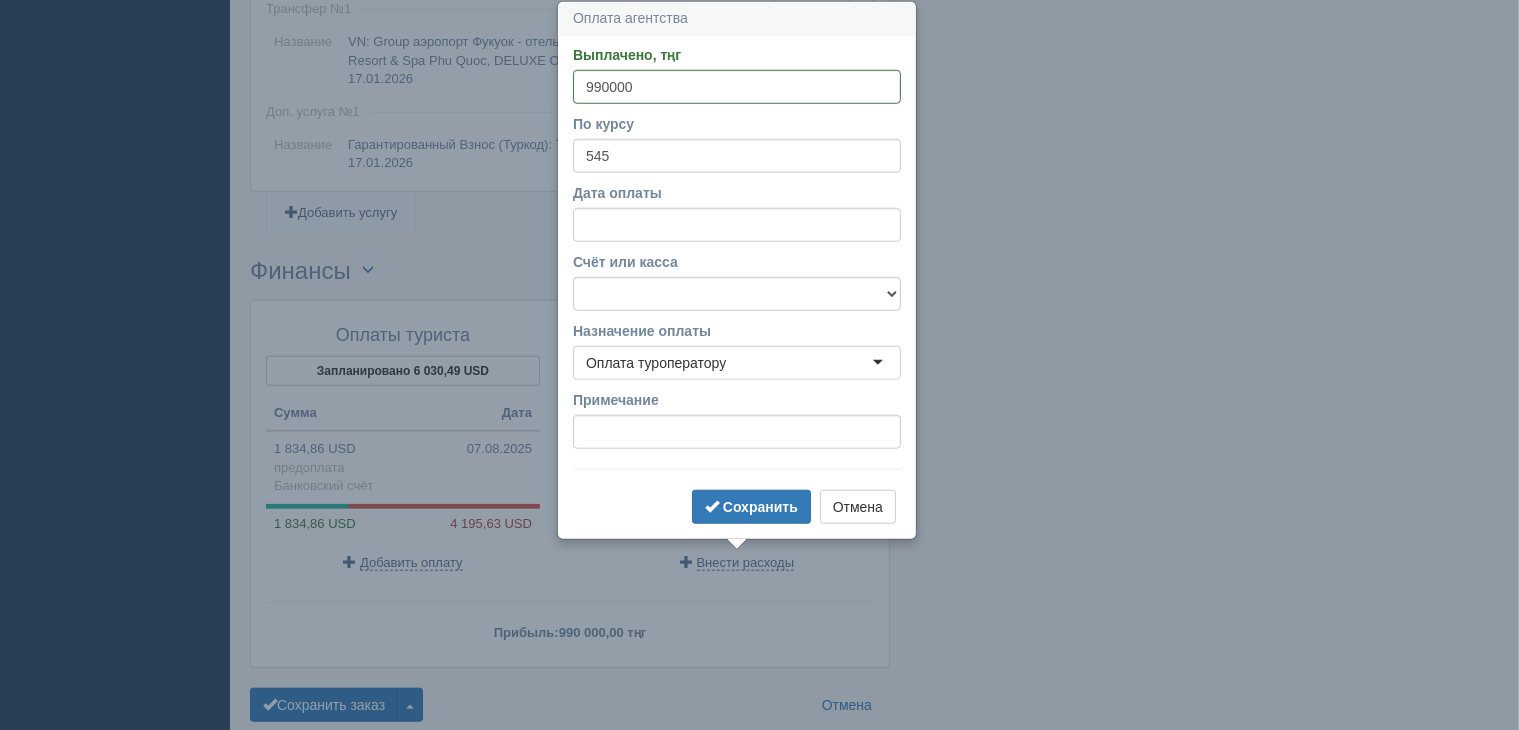 drag, startPoint x: 695, startPoint y: 265, endPoint x: 689, endPoint y: 275, distance: 11.661903 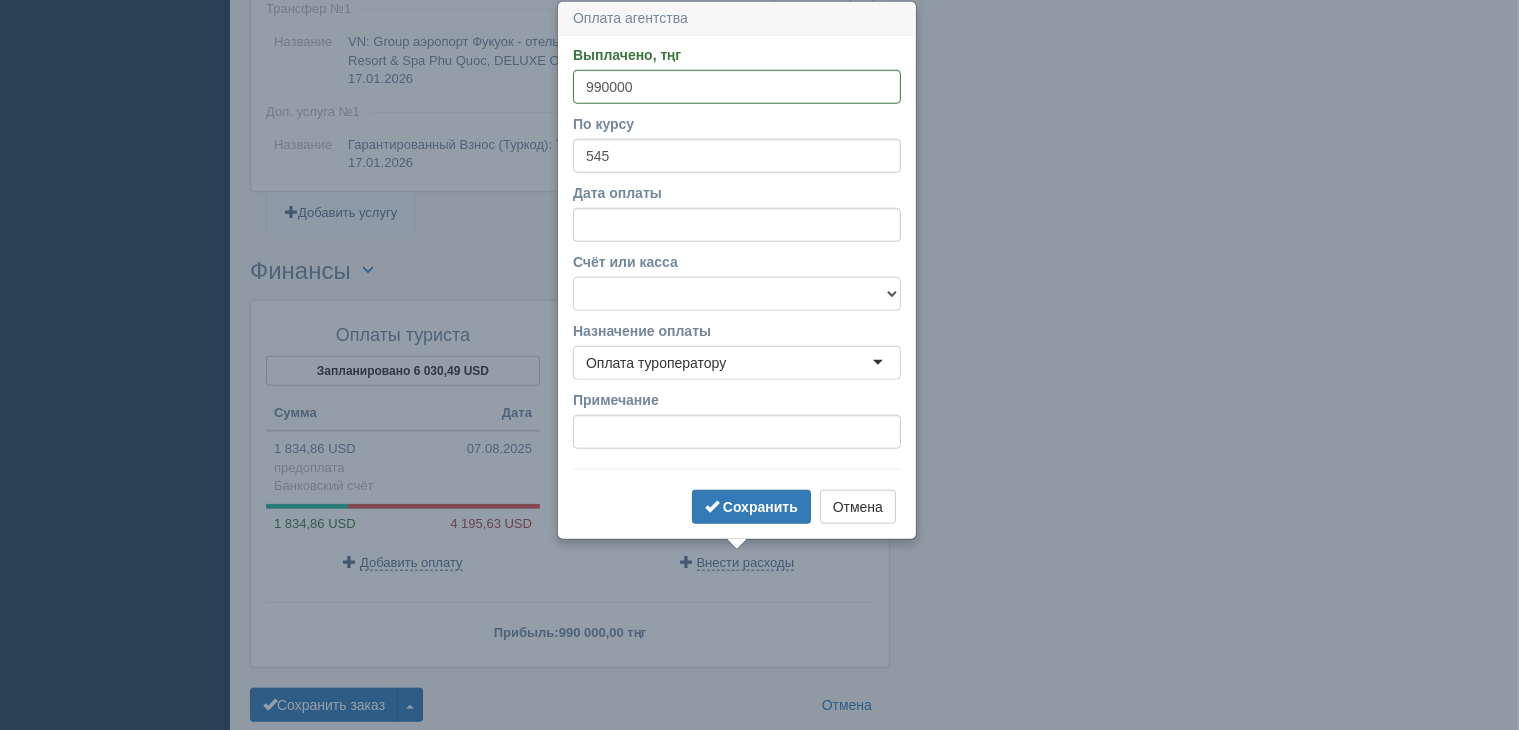 click on "f
Банковский счёт
Наличная касса" at bounding box center [737, 294] 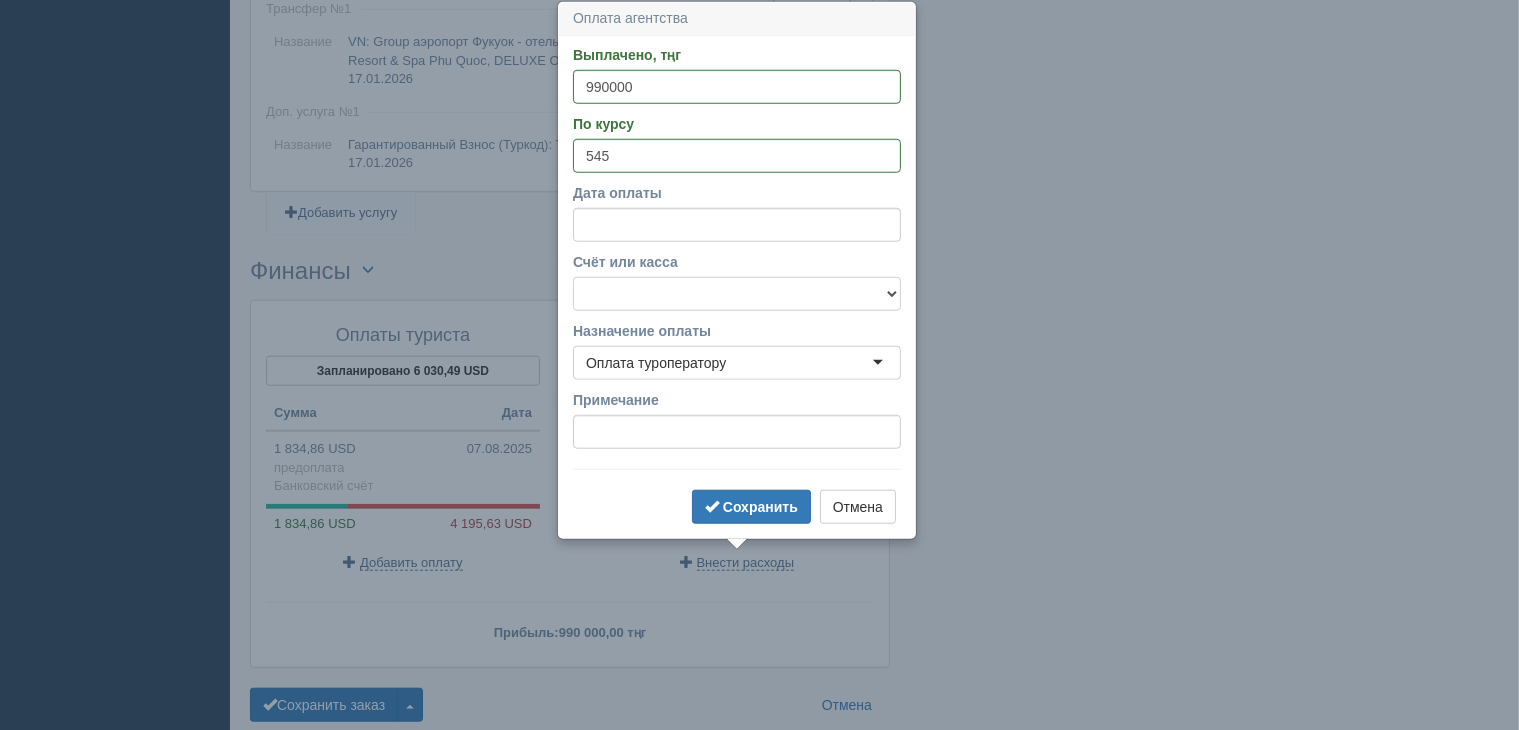 select on "1723" 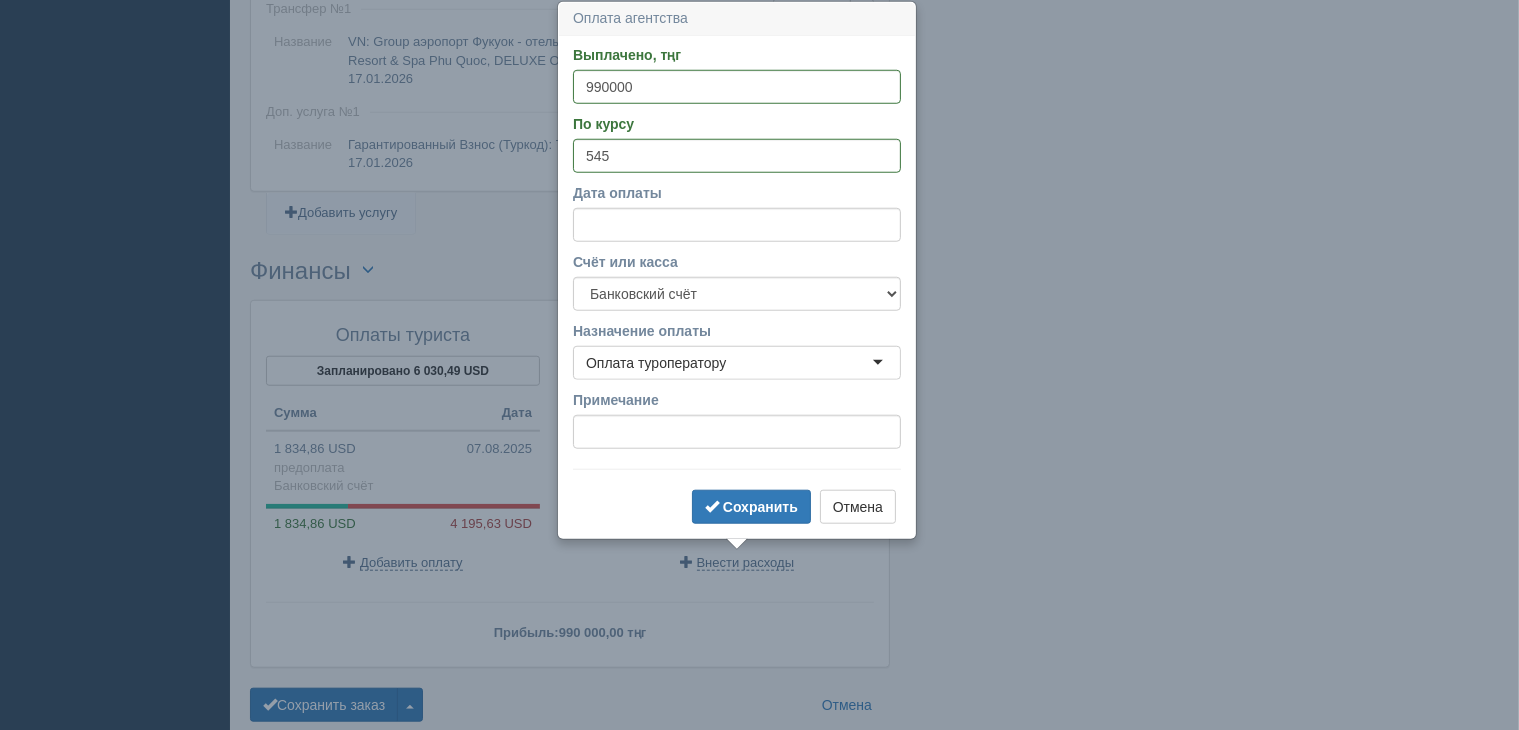 click on "Оплата туроператору" at bounding box center (656, 363) 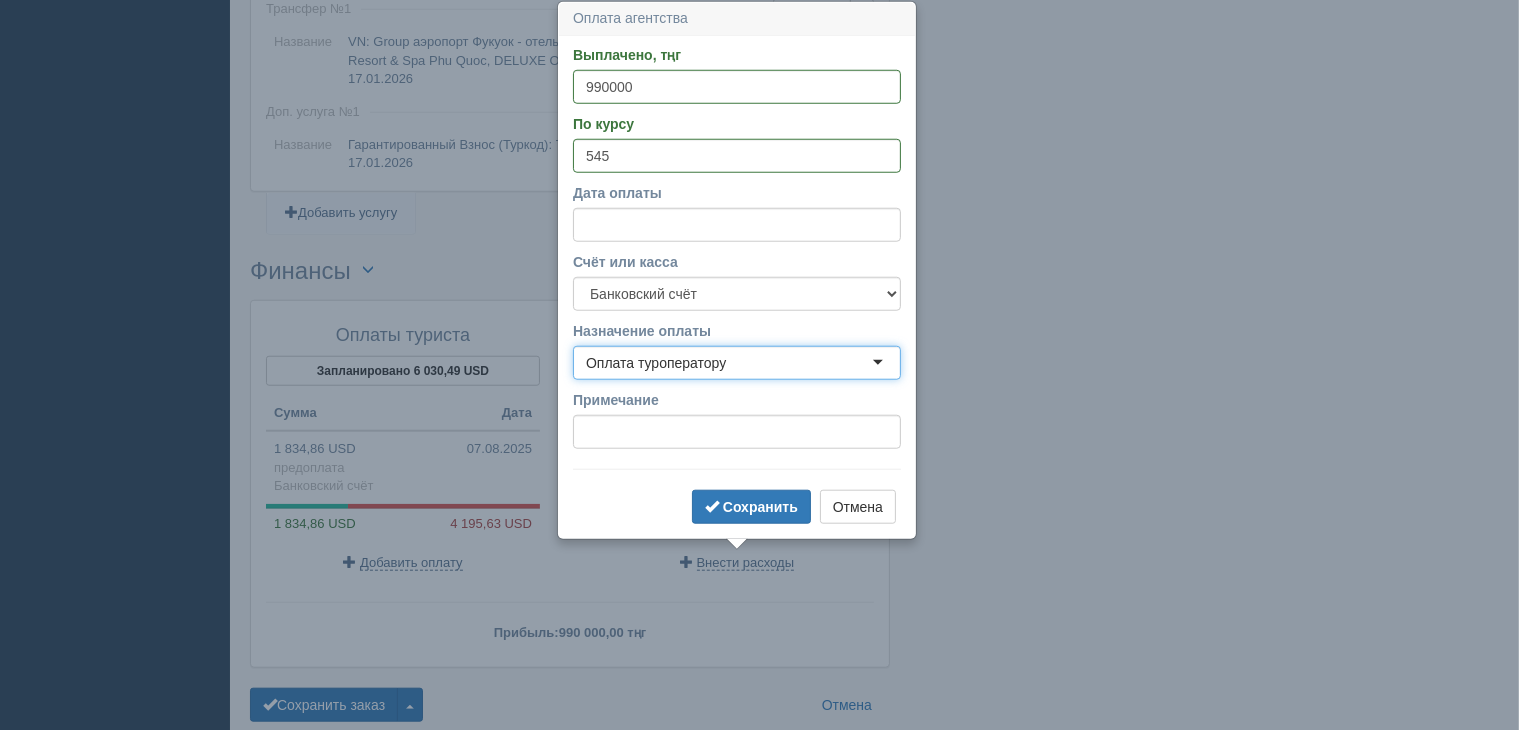click on "Выплачено, тңг
990000
По курсу
545
Дата оплаты
Счёт или касса
f
Банковский счёт
Наличная касса
Назначение оплаты
Оплата туроператору Оплата туроператору Оплата туроператору Комиссия банка Комиссия агента Возврат Другие расходы
Примечание
Сохранить
Отмена" at bounding box center (737, 287) 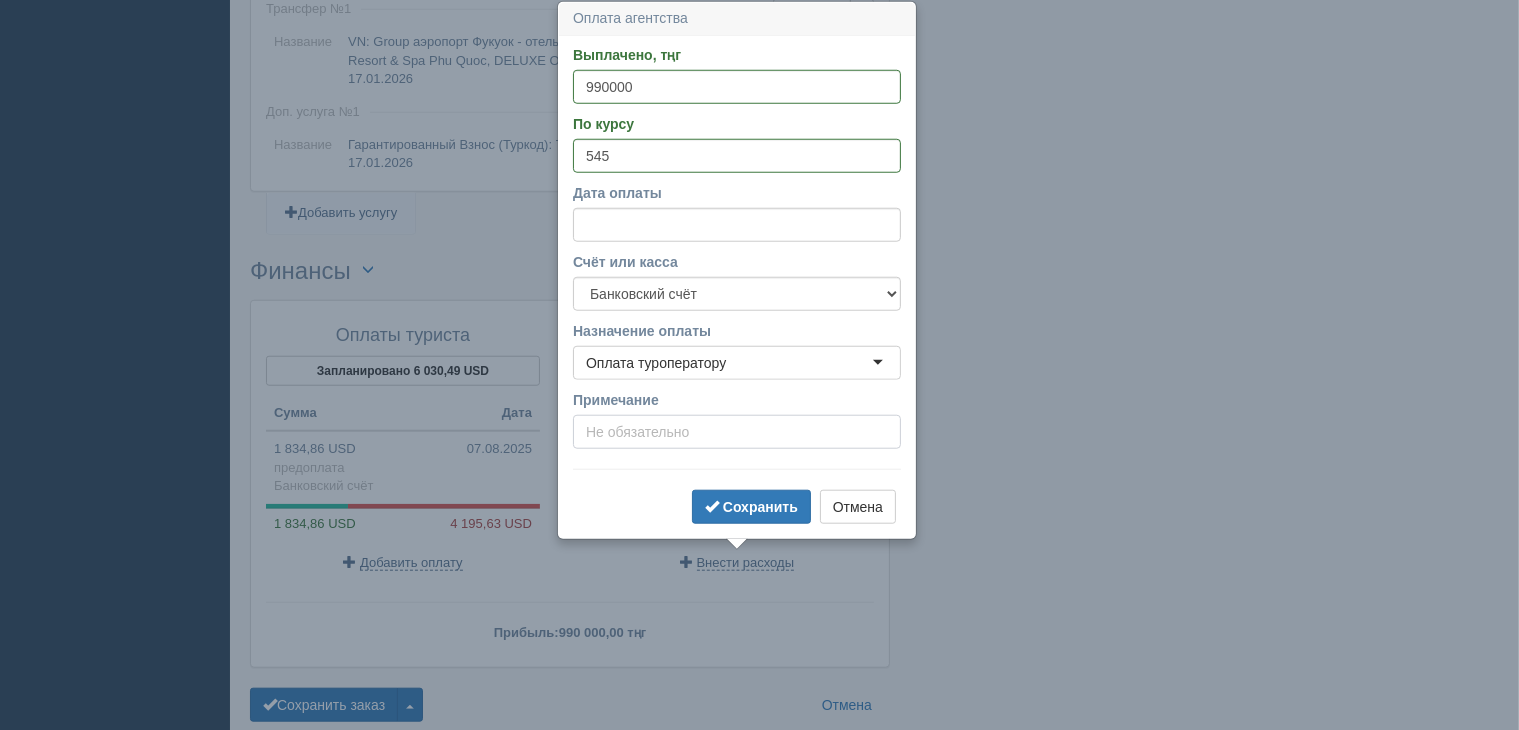 click on "Примечание" at bounding box center (737, 432) 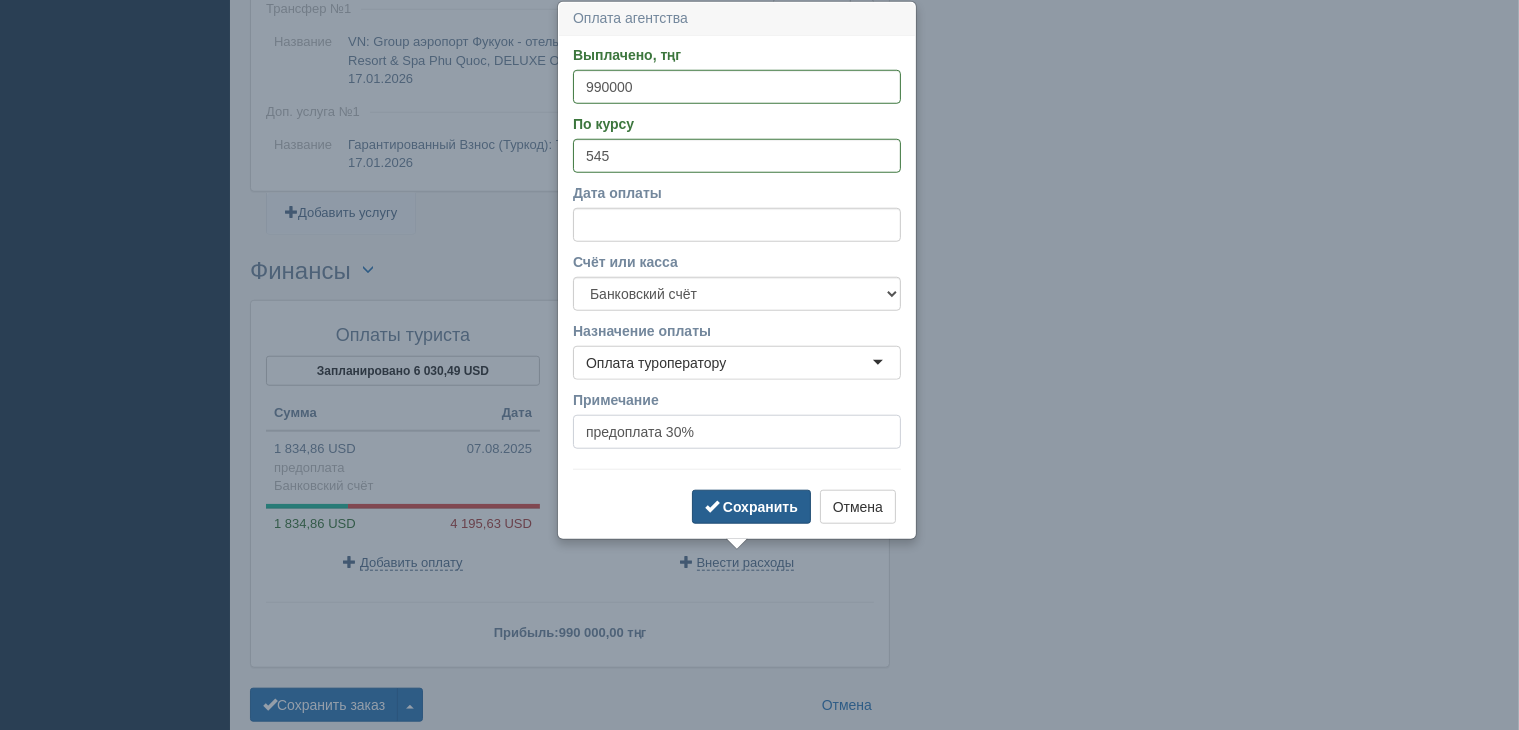type on "предоплата 30%" 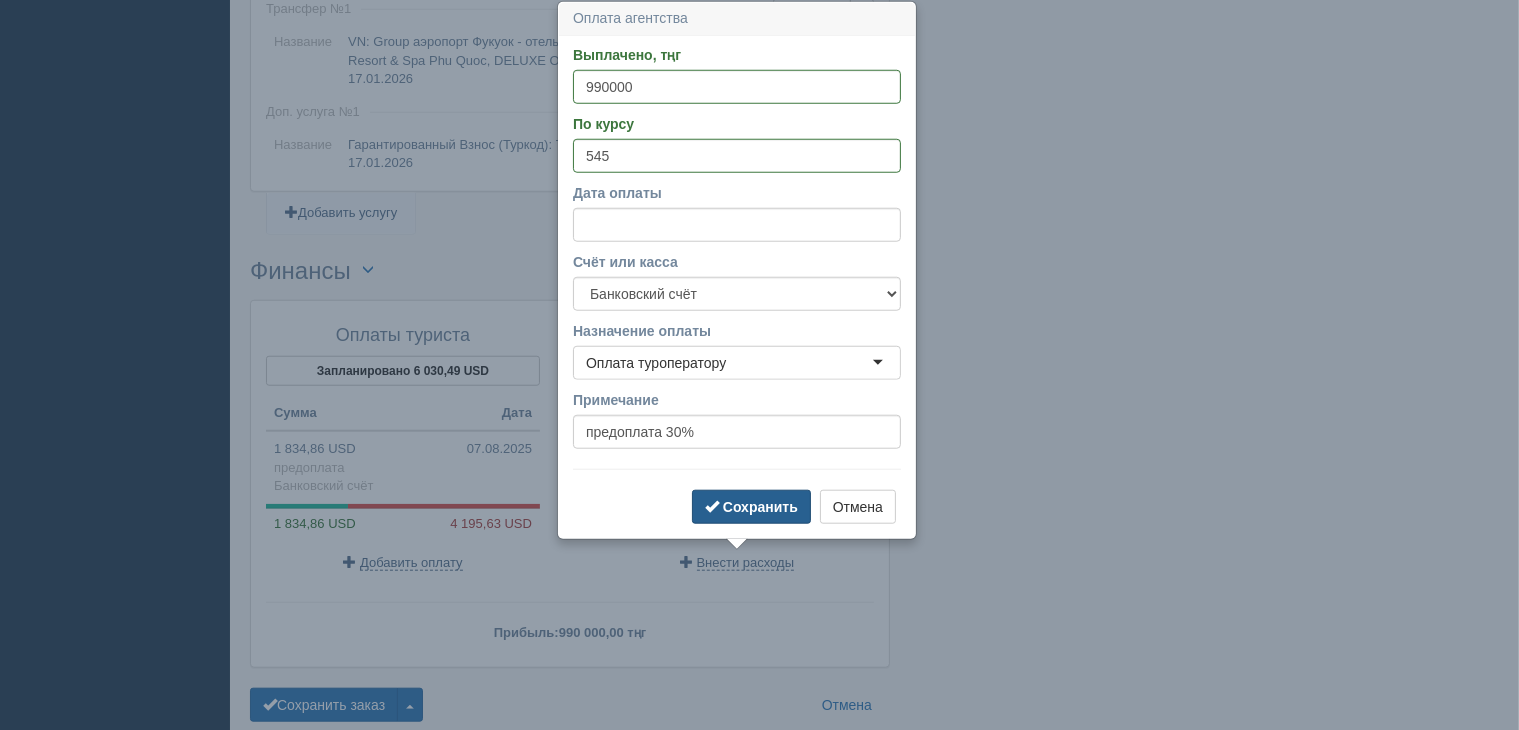 click on "Сохранить" at bounding box center (760, 507) 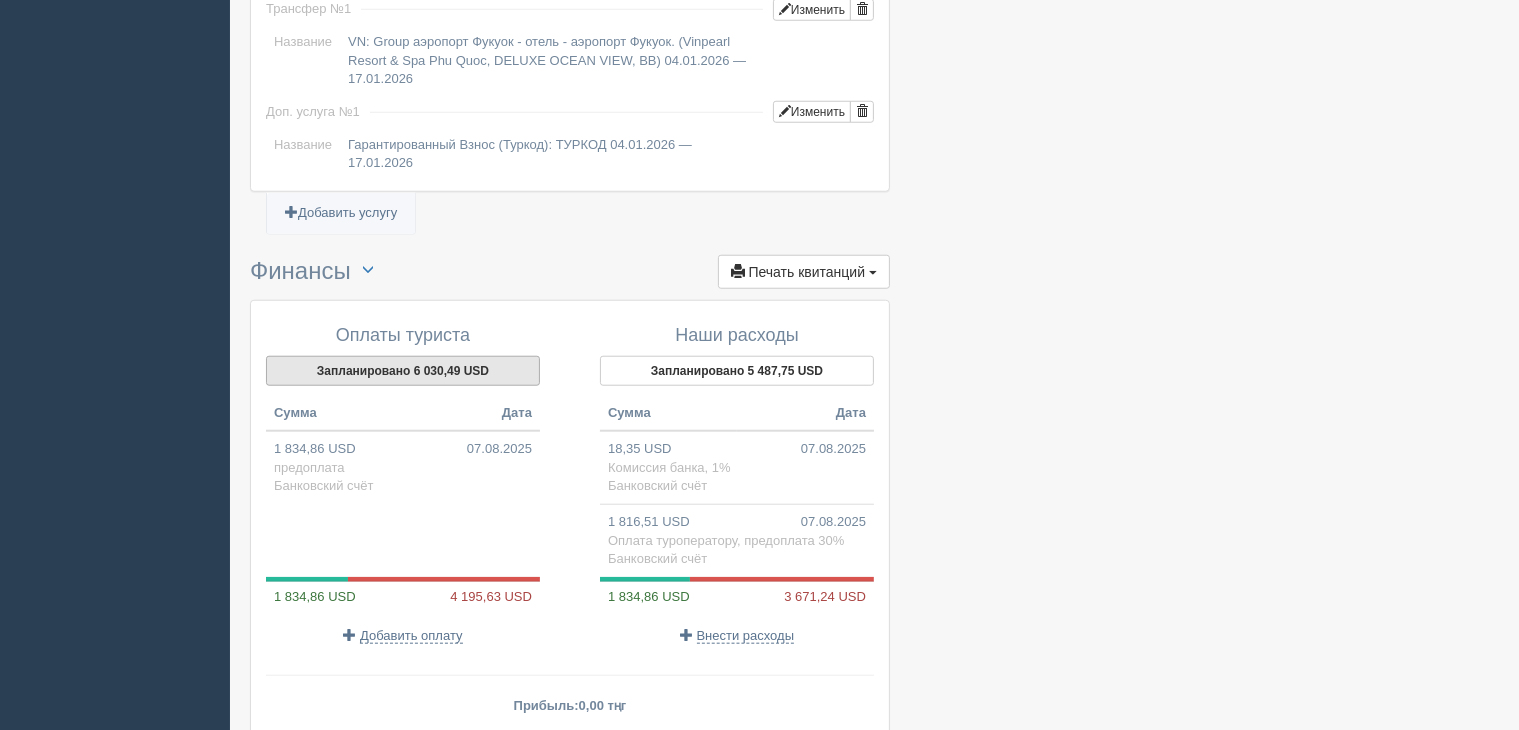 click on "Запланировано 6 030,49 USD" at bounding box center (403, 371) 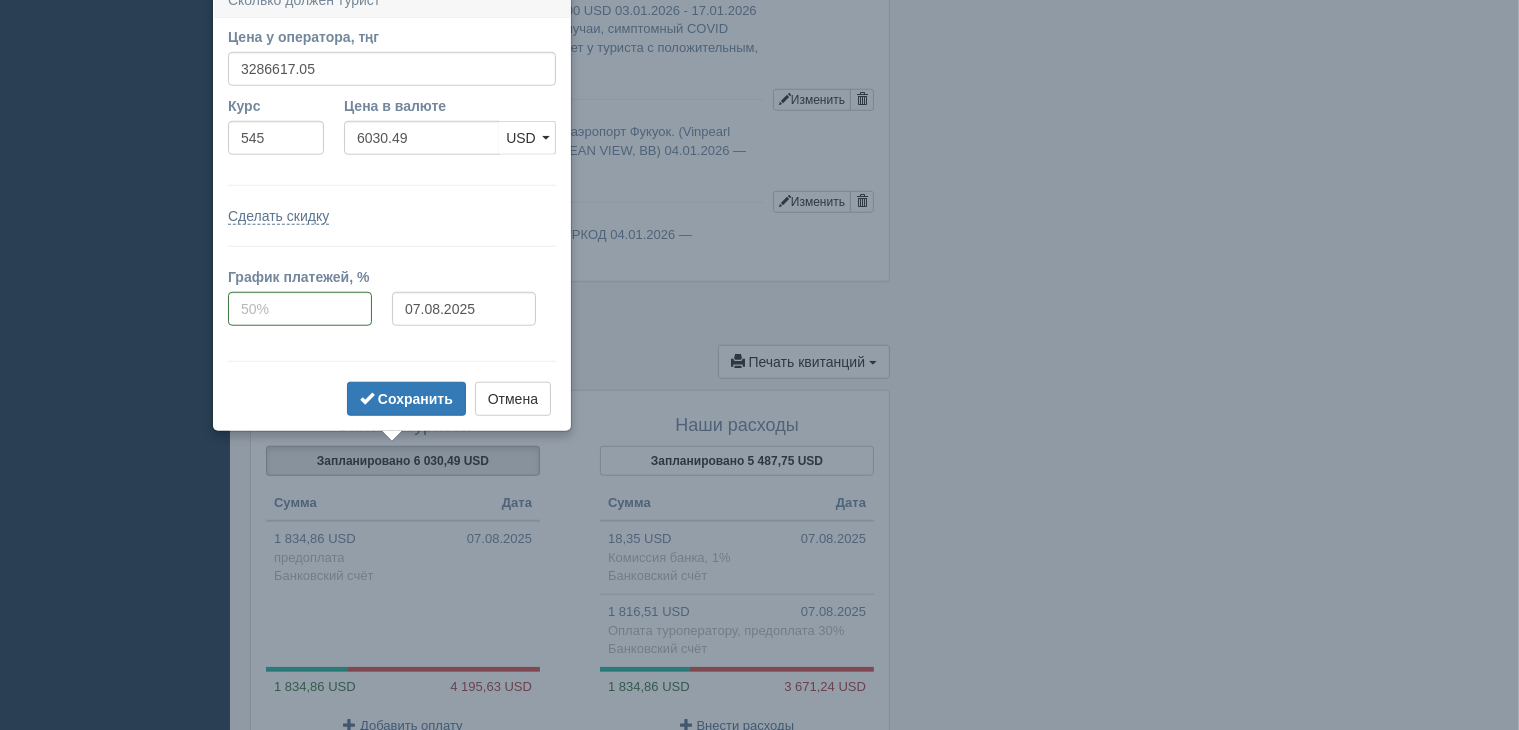 scroll, scrollTop: 1682, scrollLeft: 0, axis: vertical 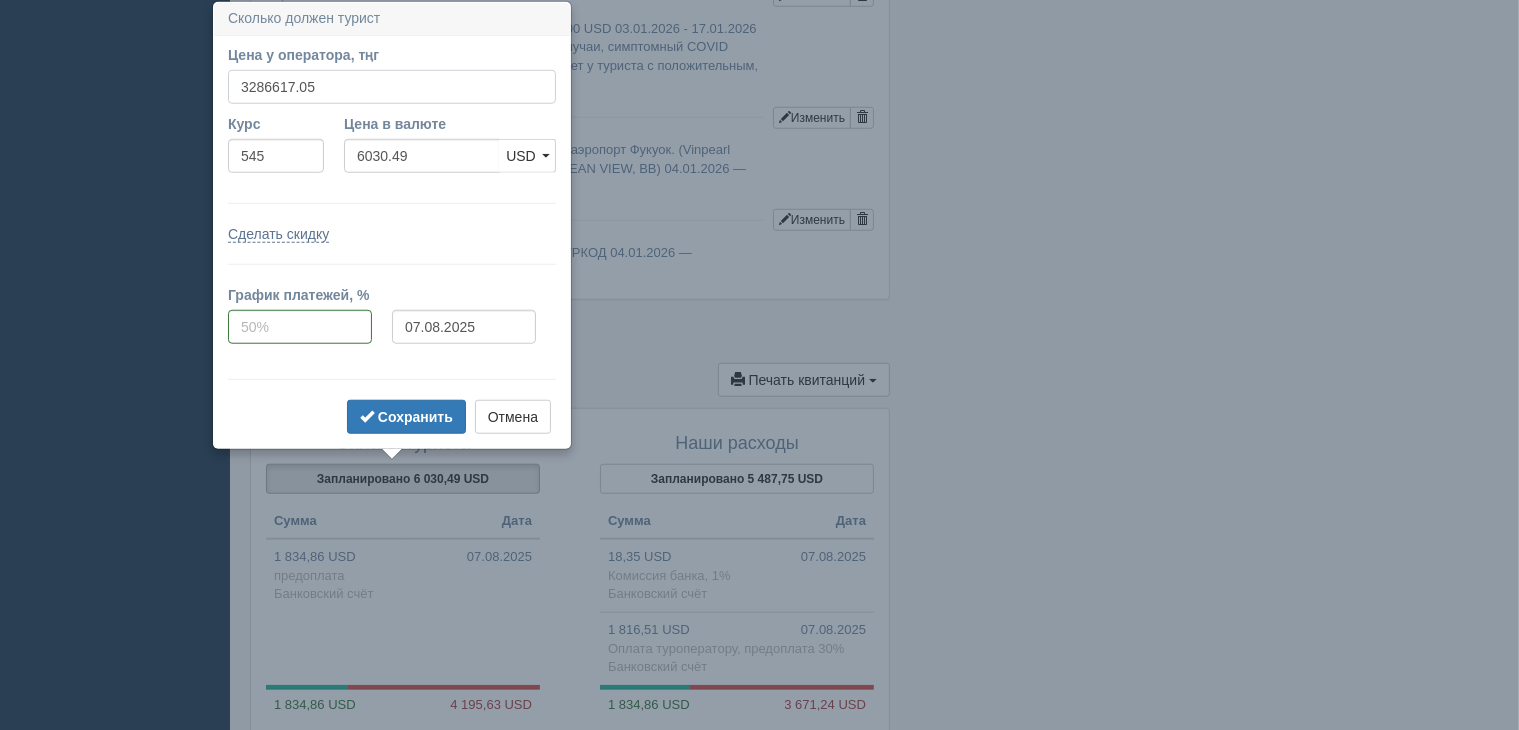 drag, startPoint x: 323, startPoint y: 75, endPoint x: 171, endPoint y: 74, distance: 152.0033 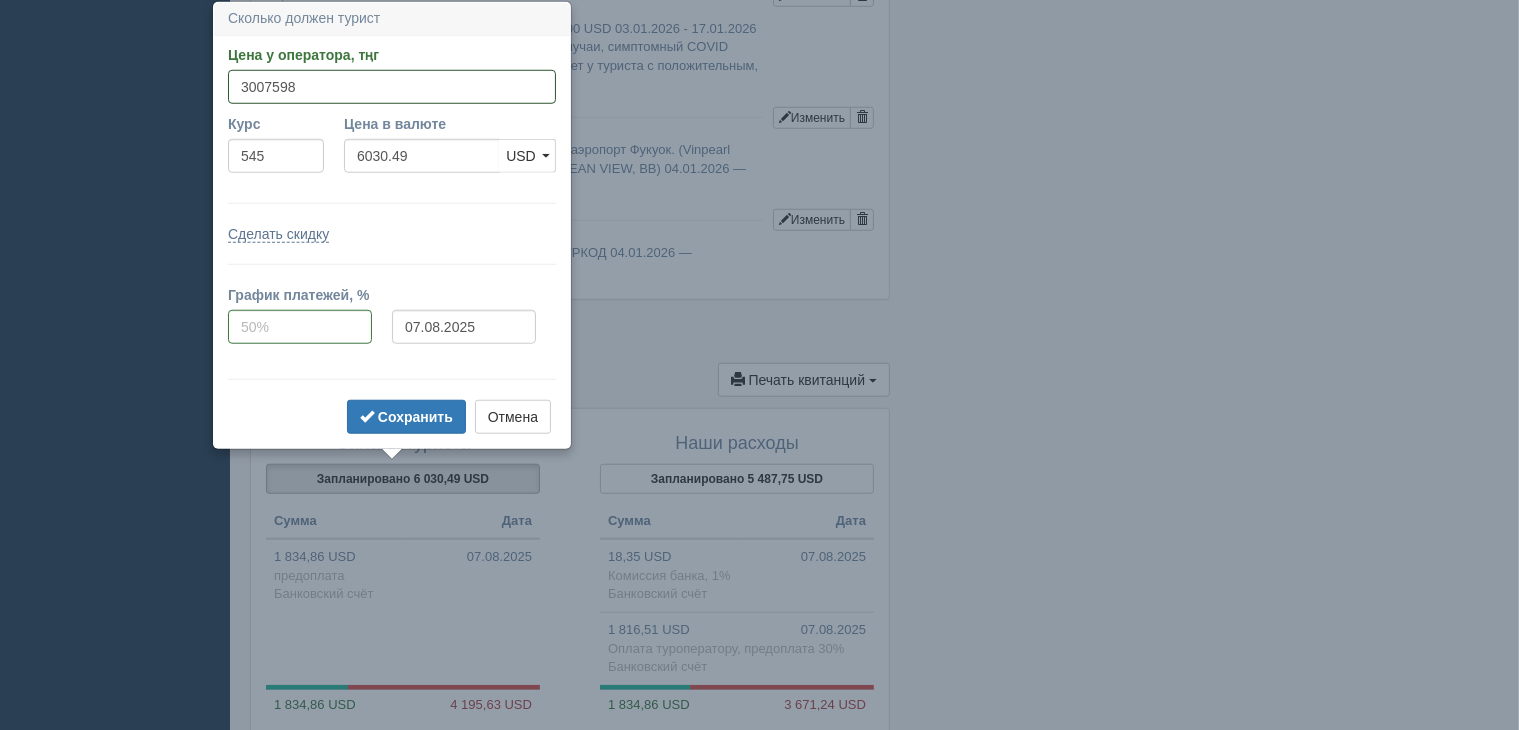 type on "3007598" 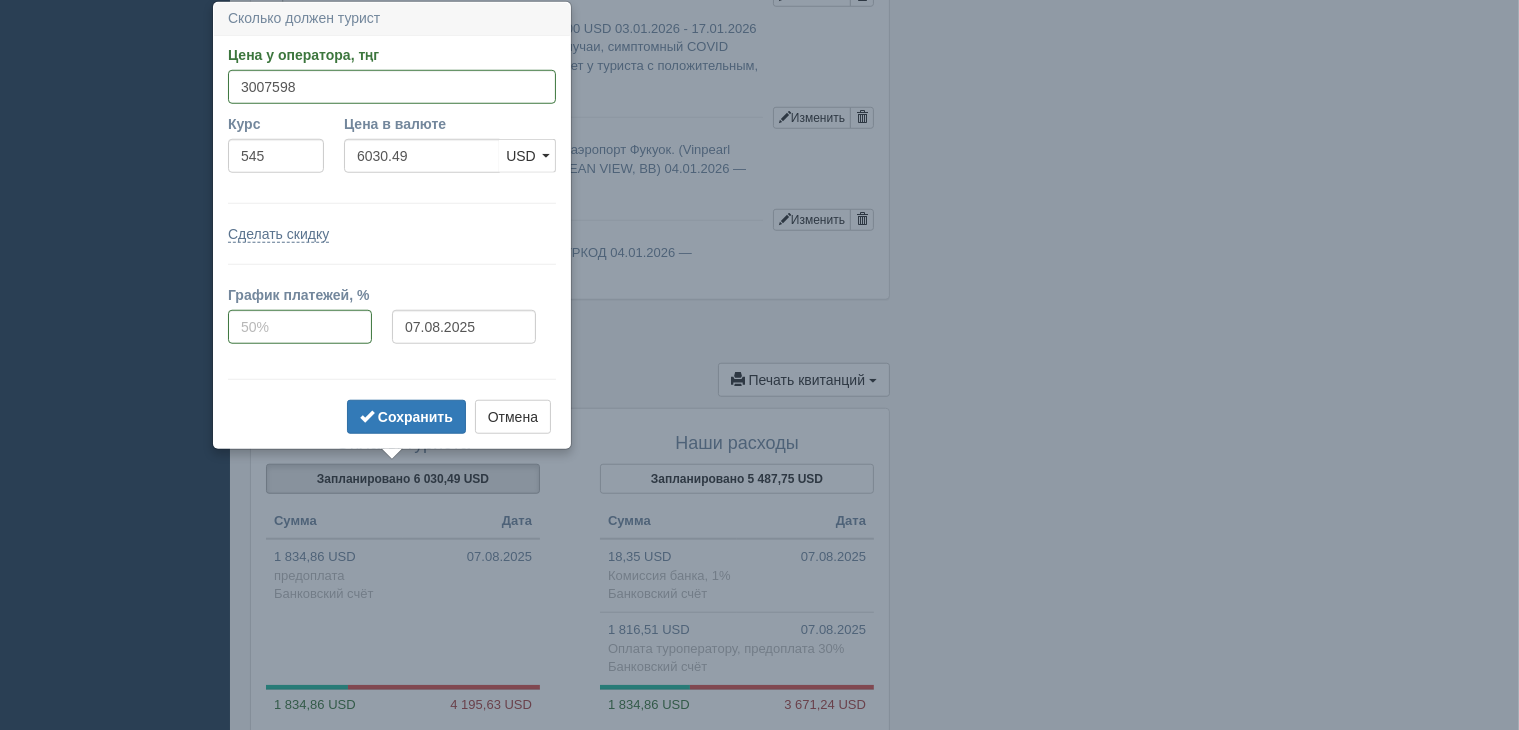type on "5518.53" 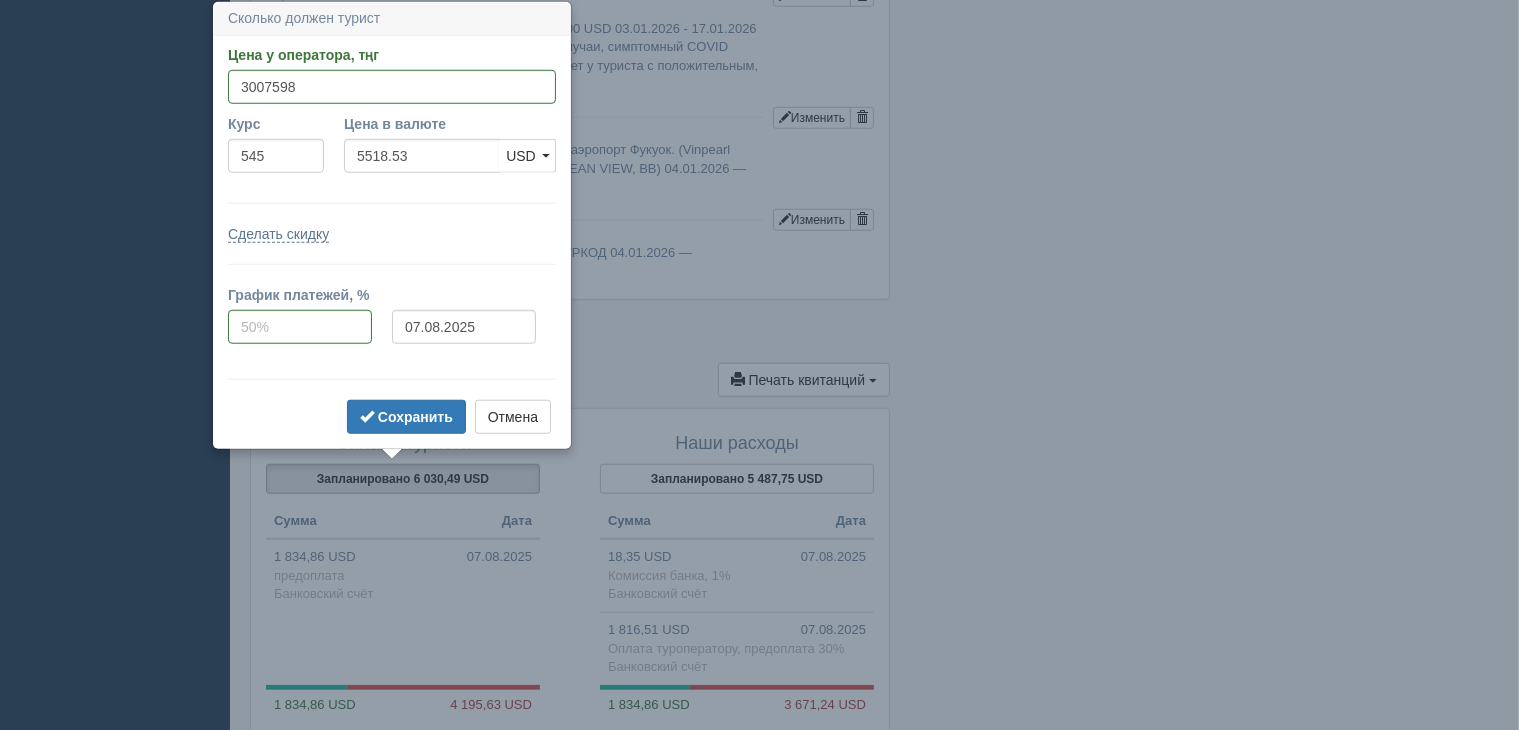 click on "График платежей, %" at bounding box center (392, 297) 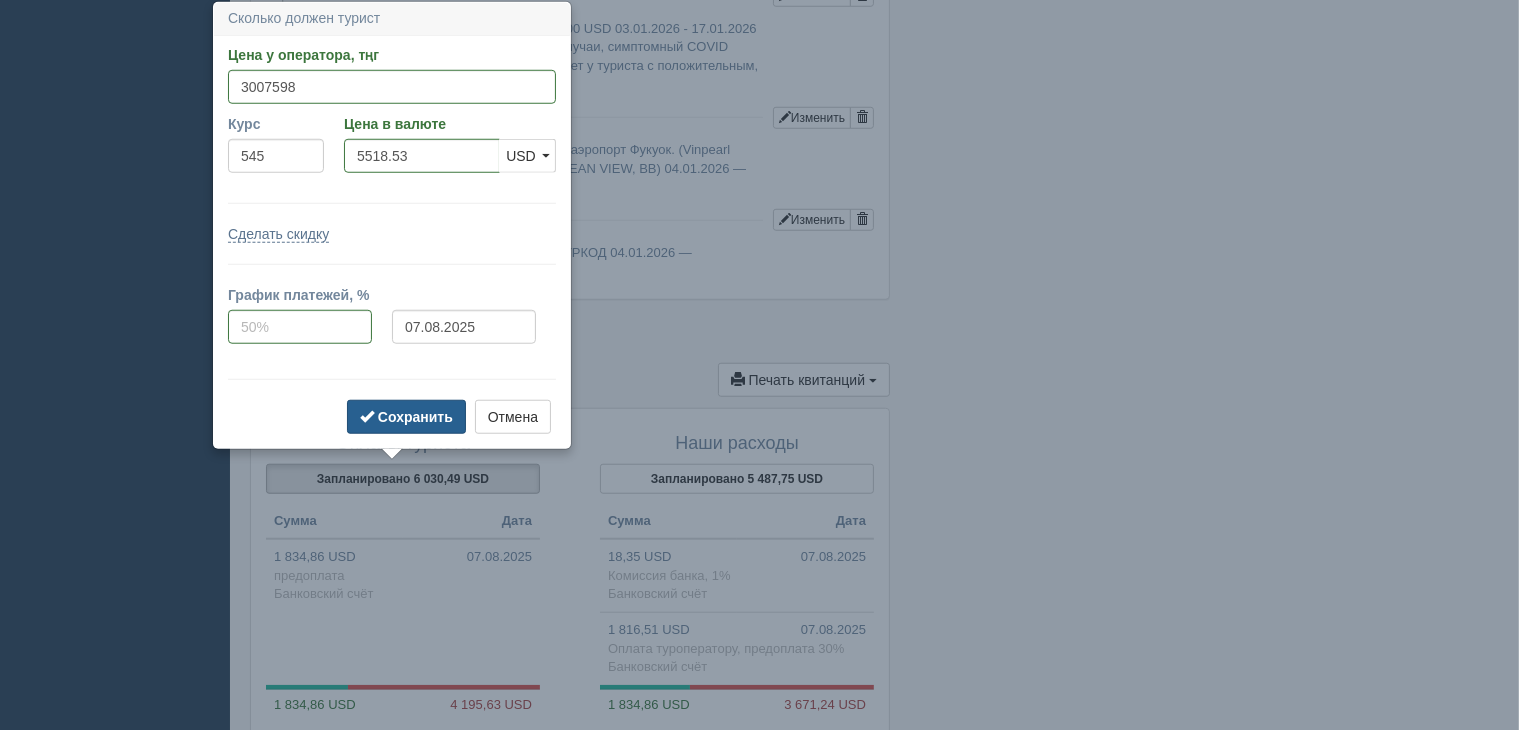 click on "Сохранить" at bounding box center (415, 417) 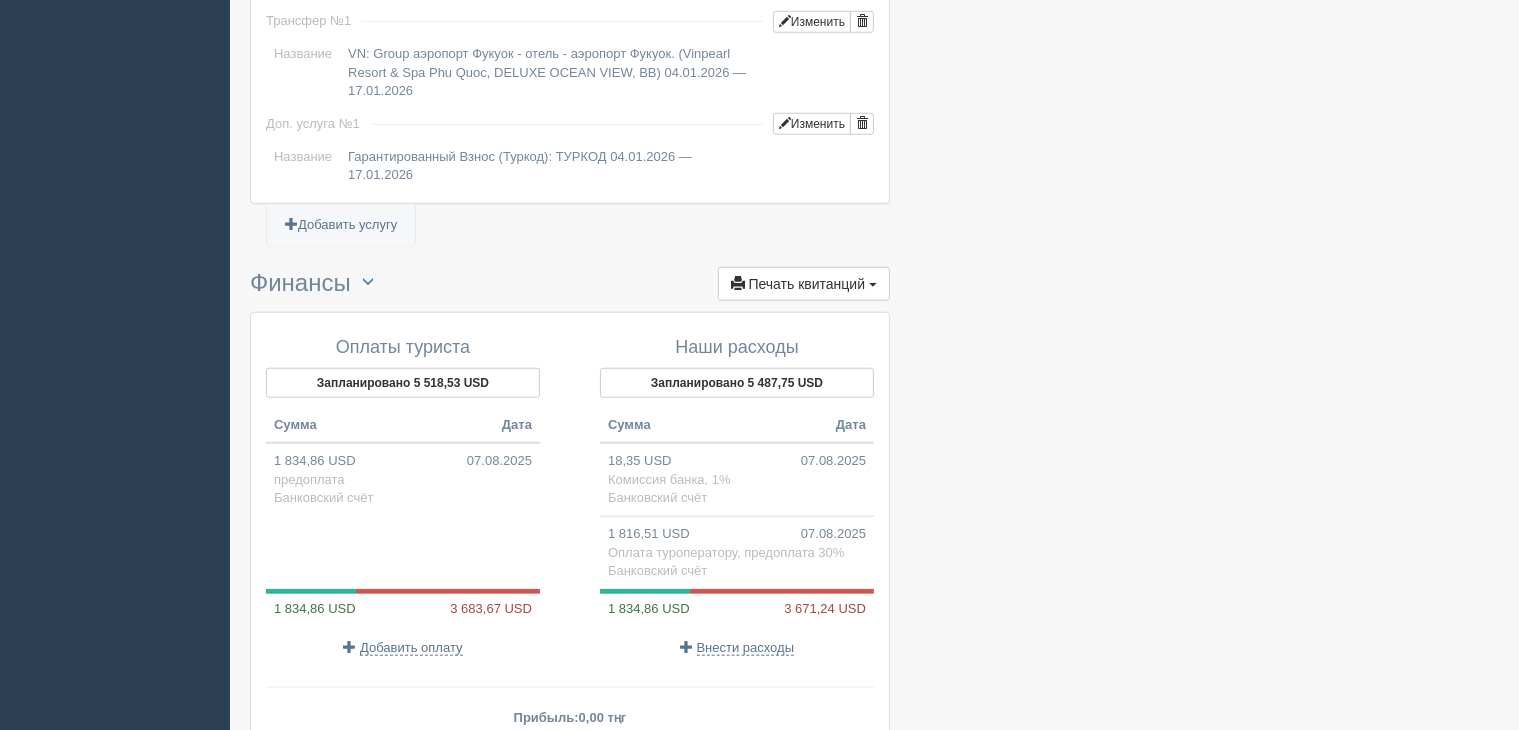 scroll, scrollTop: 1882, scrollLeft: 0, axis: vertical 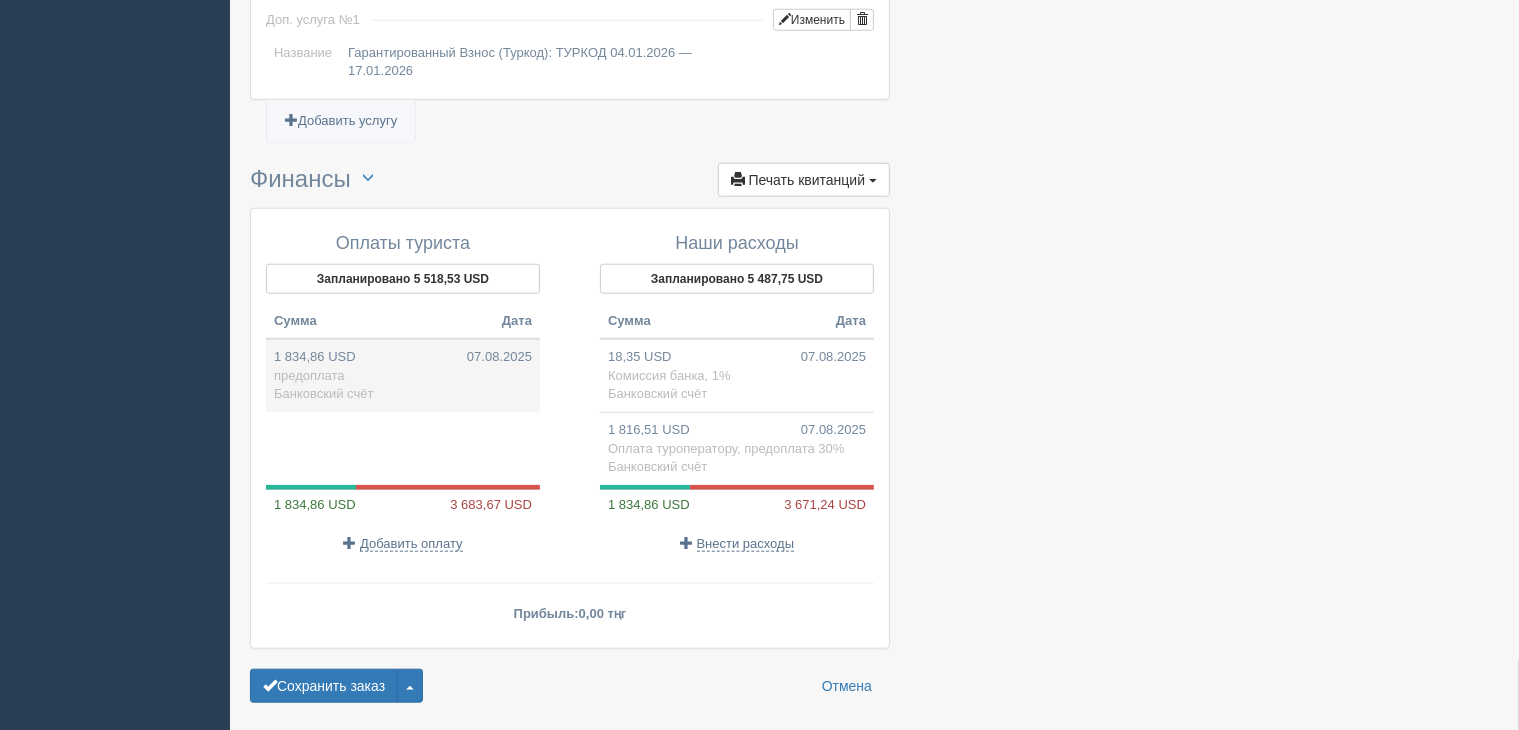 click on "1 834,86 USD
07.08.2025
предоплата
Банковский счёт" at bounding box center (403, 375) 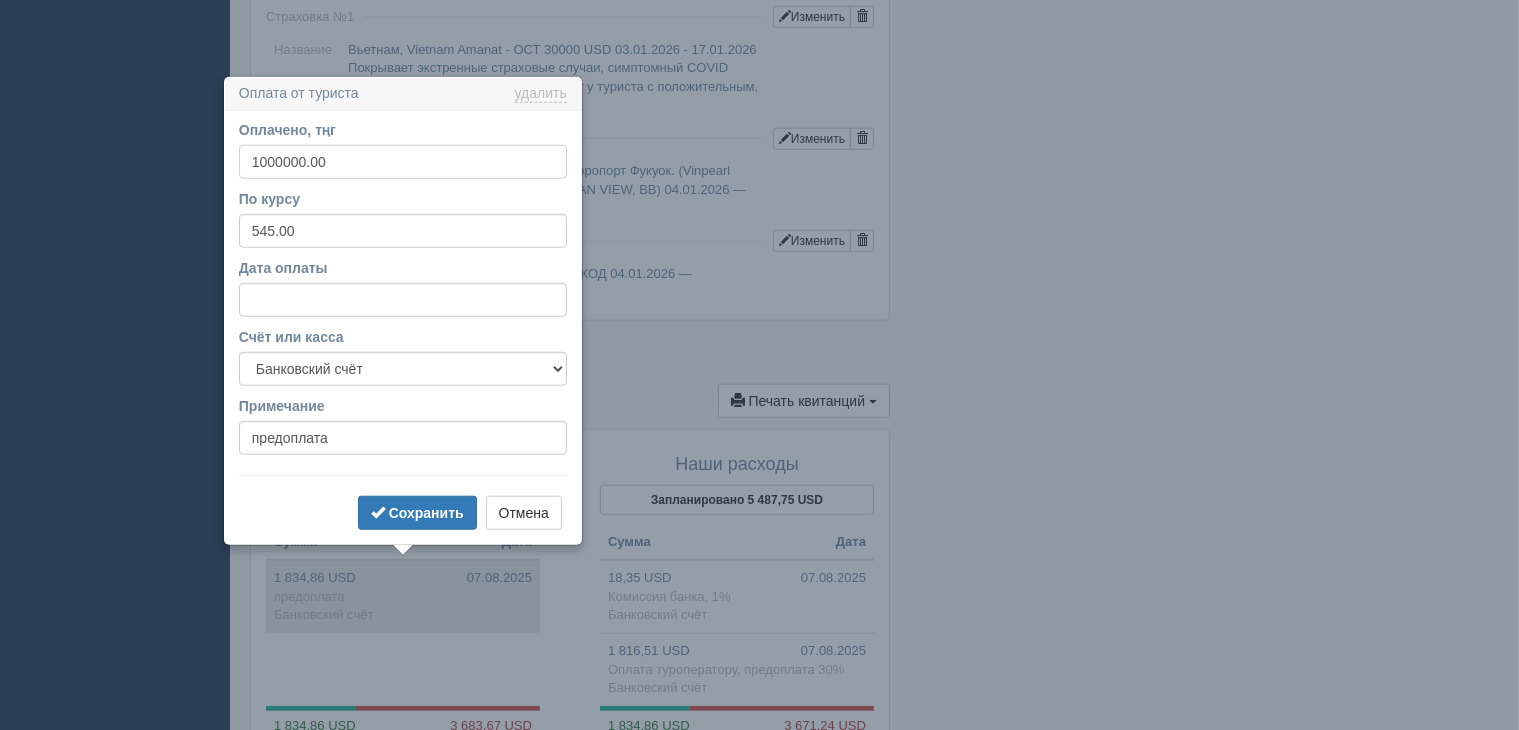 scroll, scrollTop: 1736, scrollLeft: 0, axis: vertical 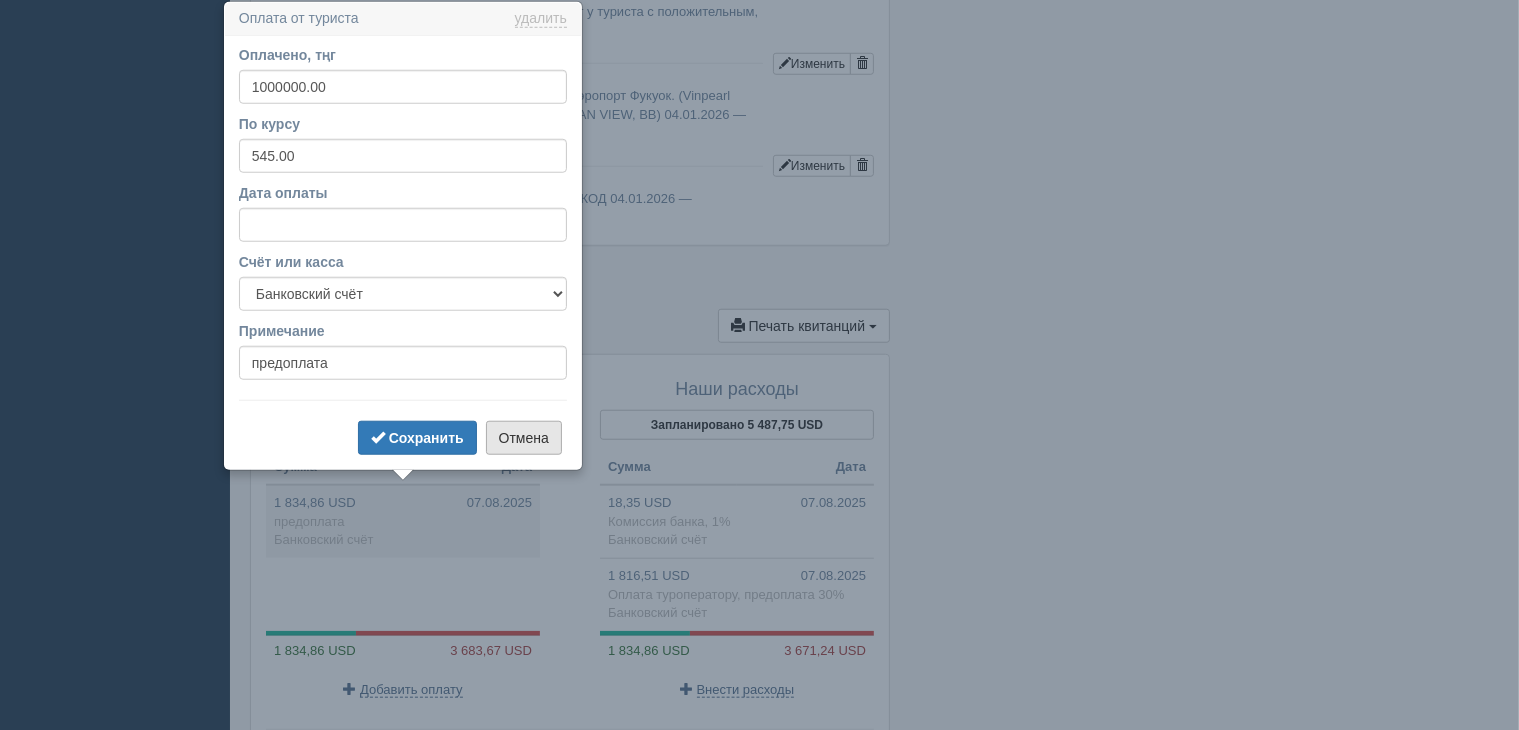 click on "Отмена" at bounding box center [524, 438] 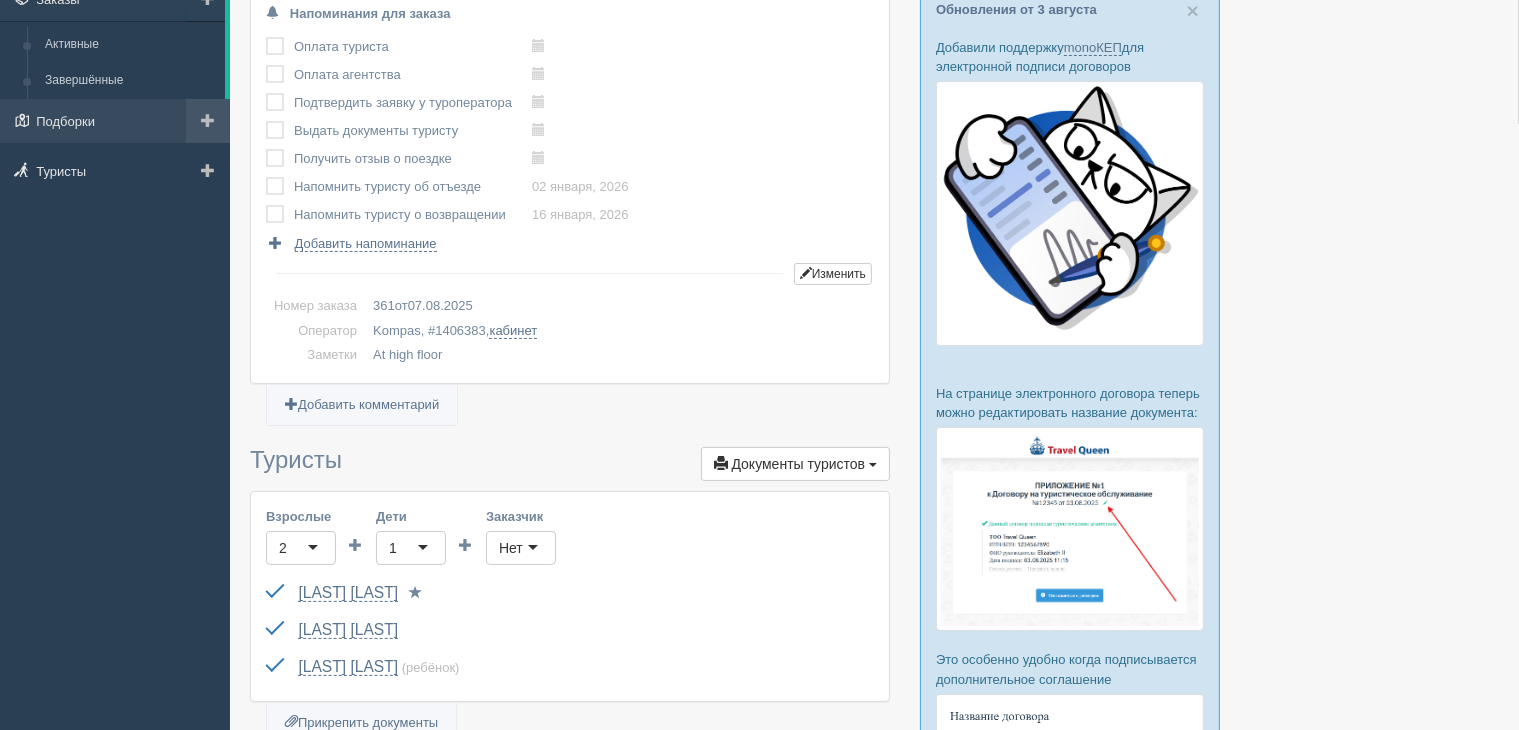 scroll, scrollTop: 0, scrollLeft: 0, axis: both 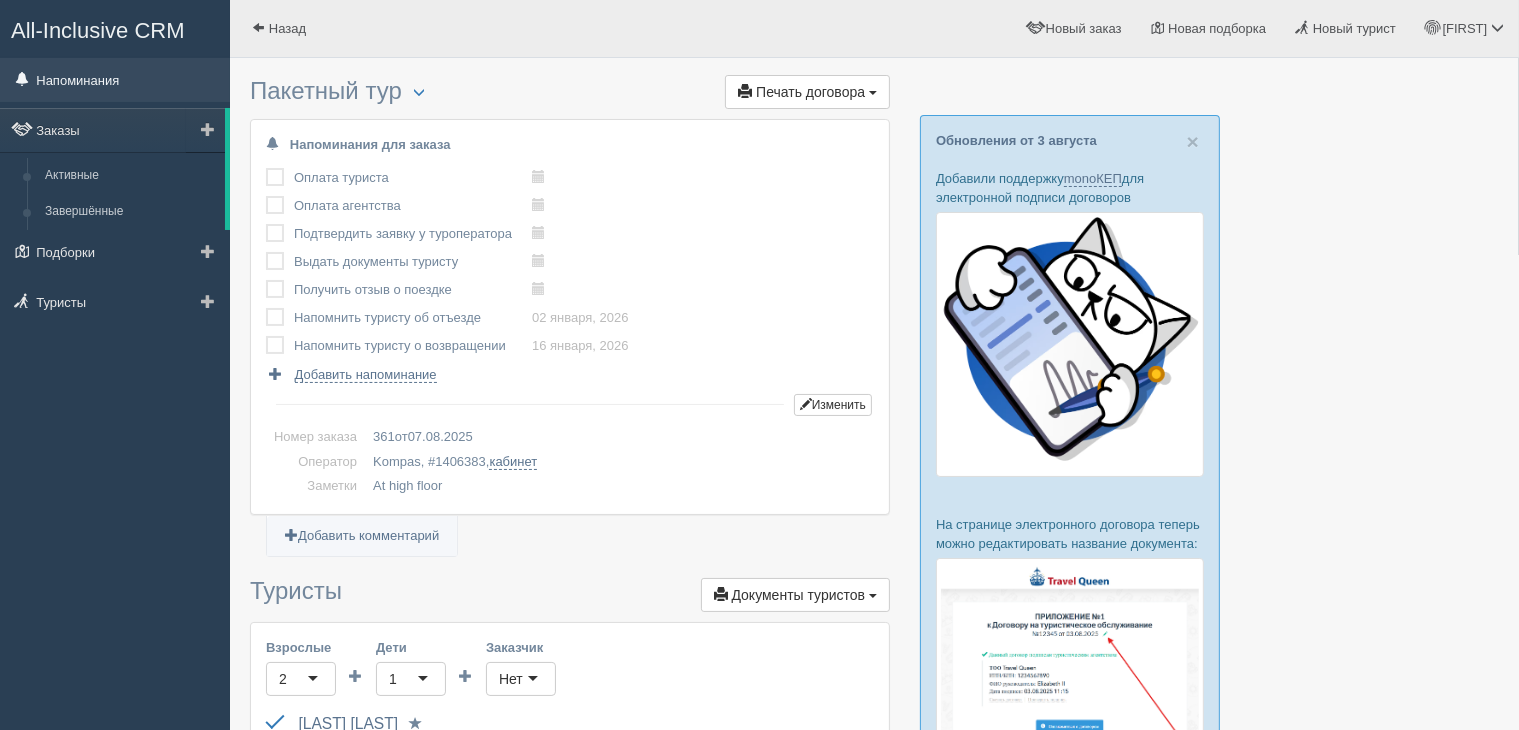 click on "Напоминания" at bounding box center [115, 80] 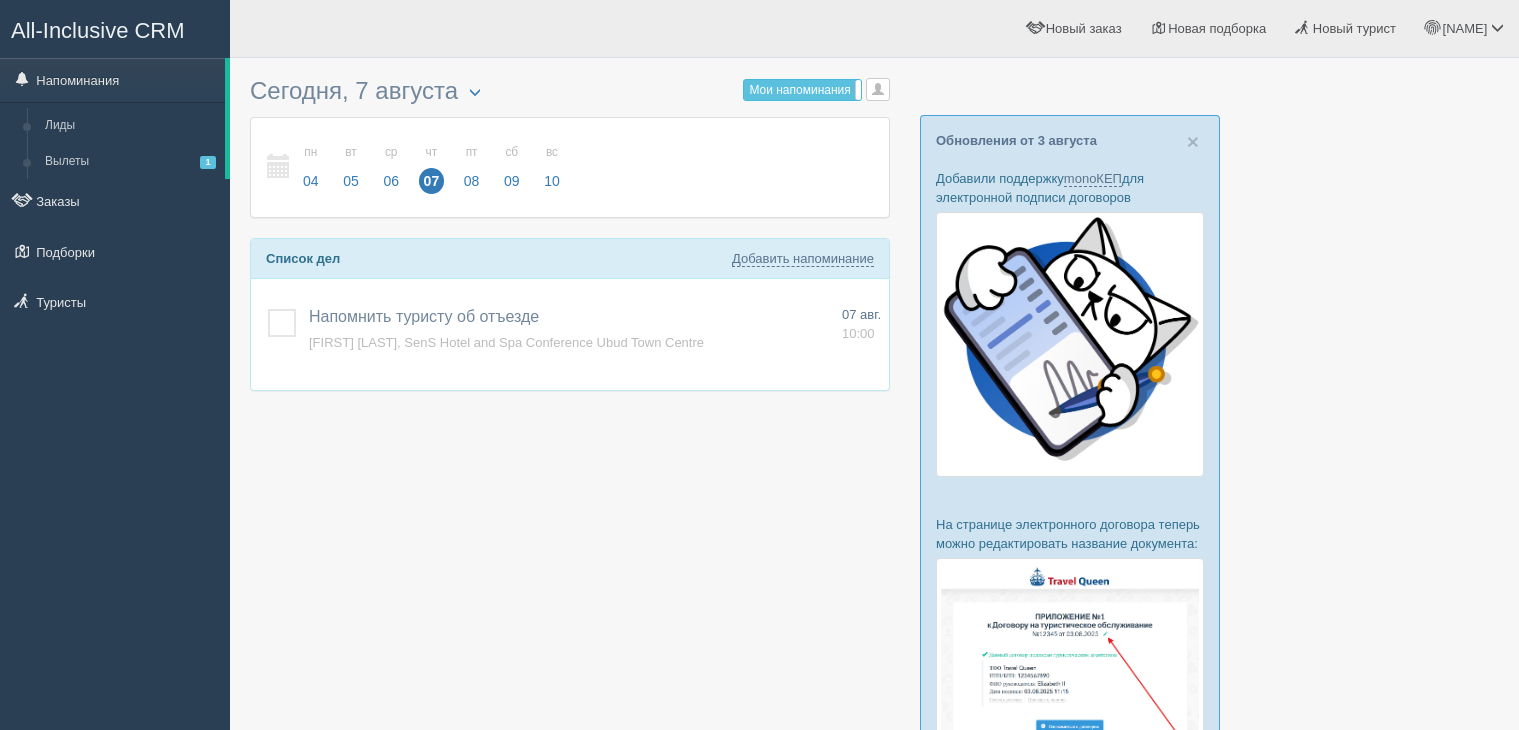 scroll, scrollTop: 0, scrollLeft: 0, axis: both 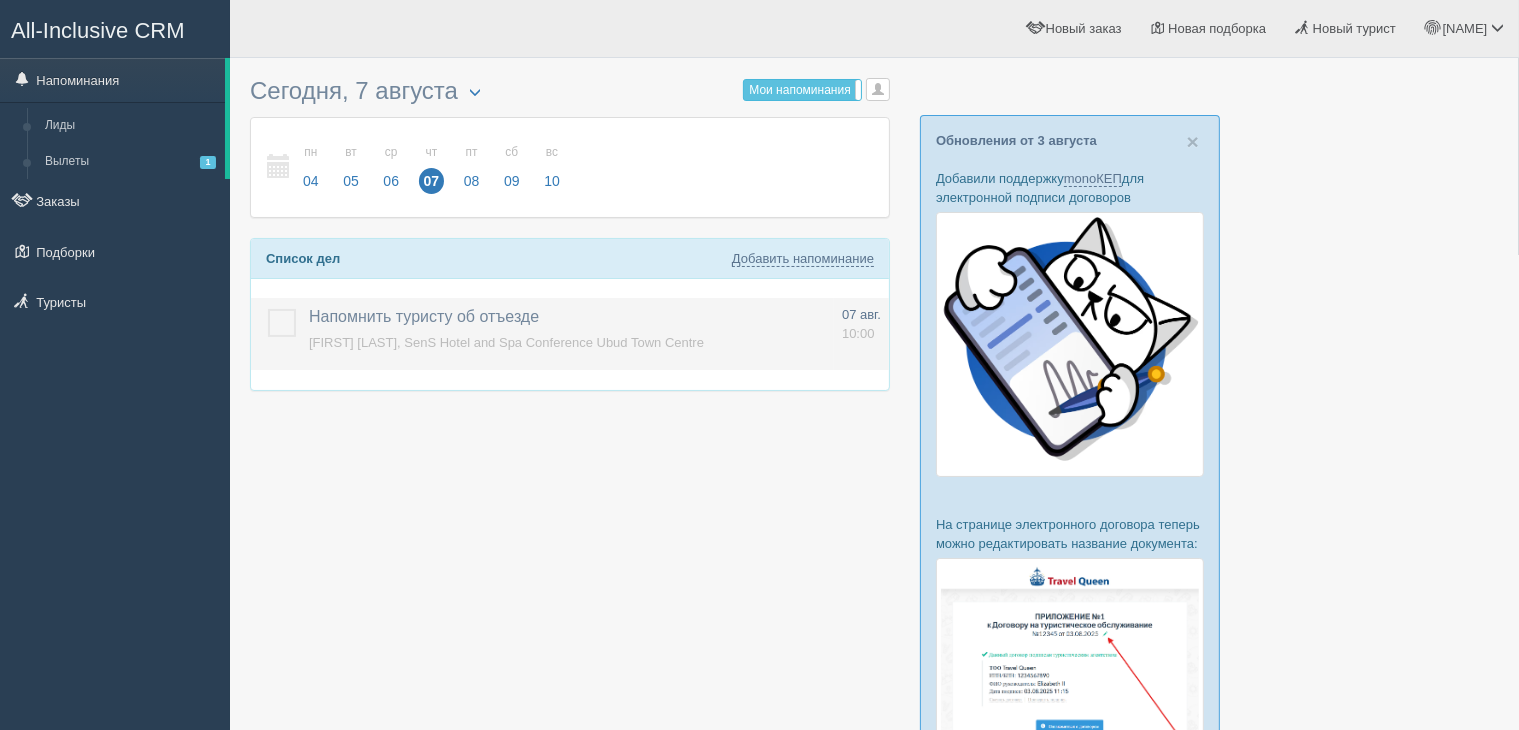 click at bounding box center (268, 309) 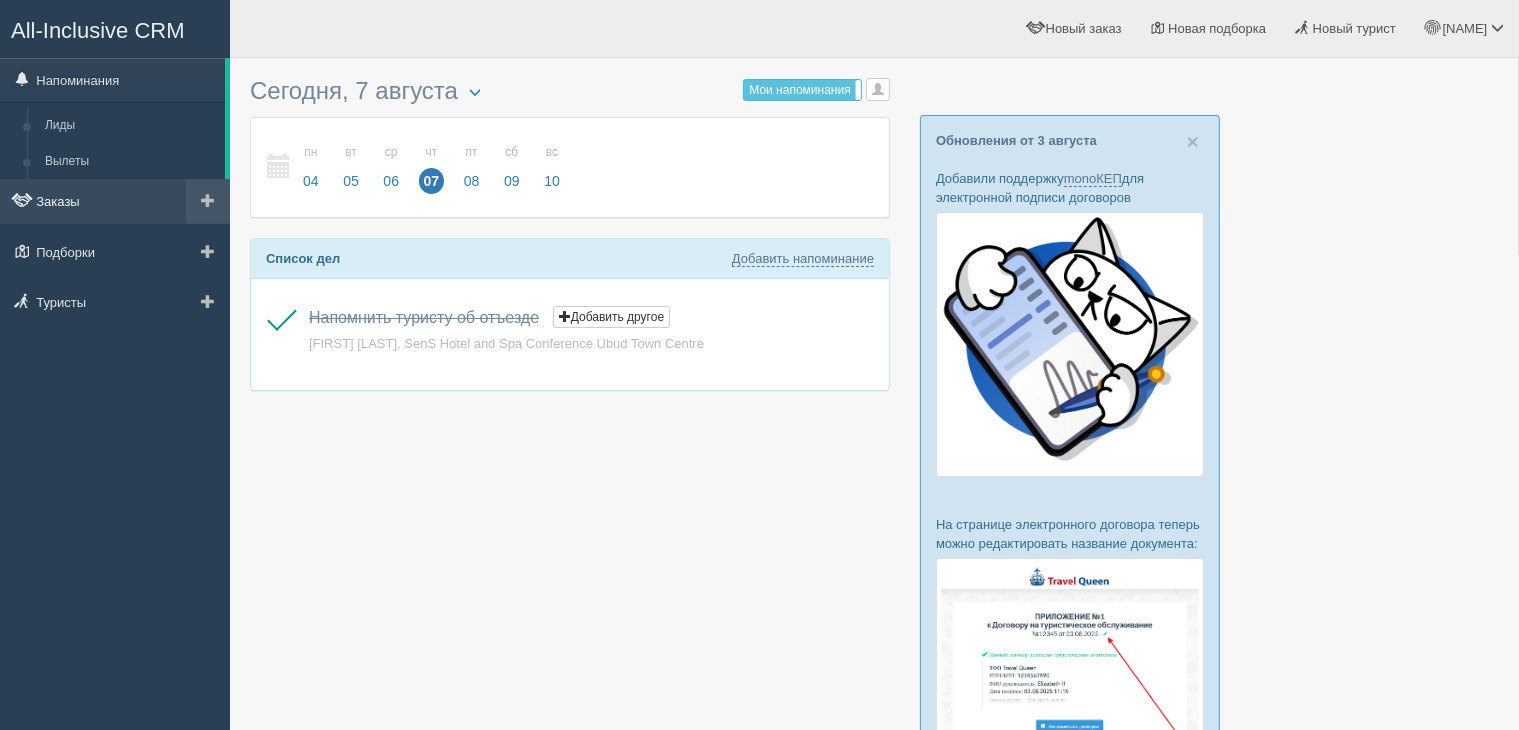 click on "Заказы" at bounding box center (115, 201) 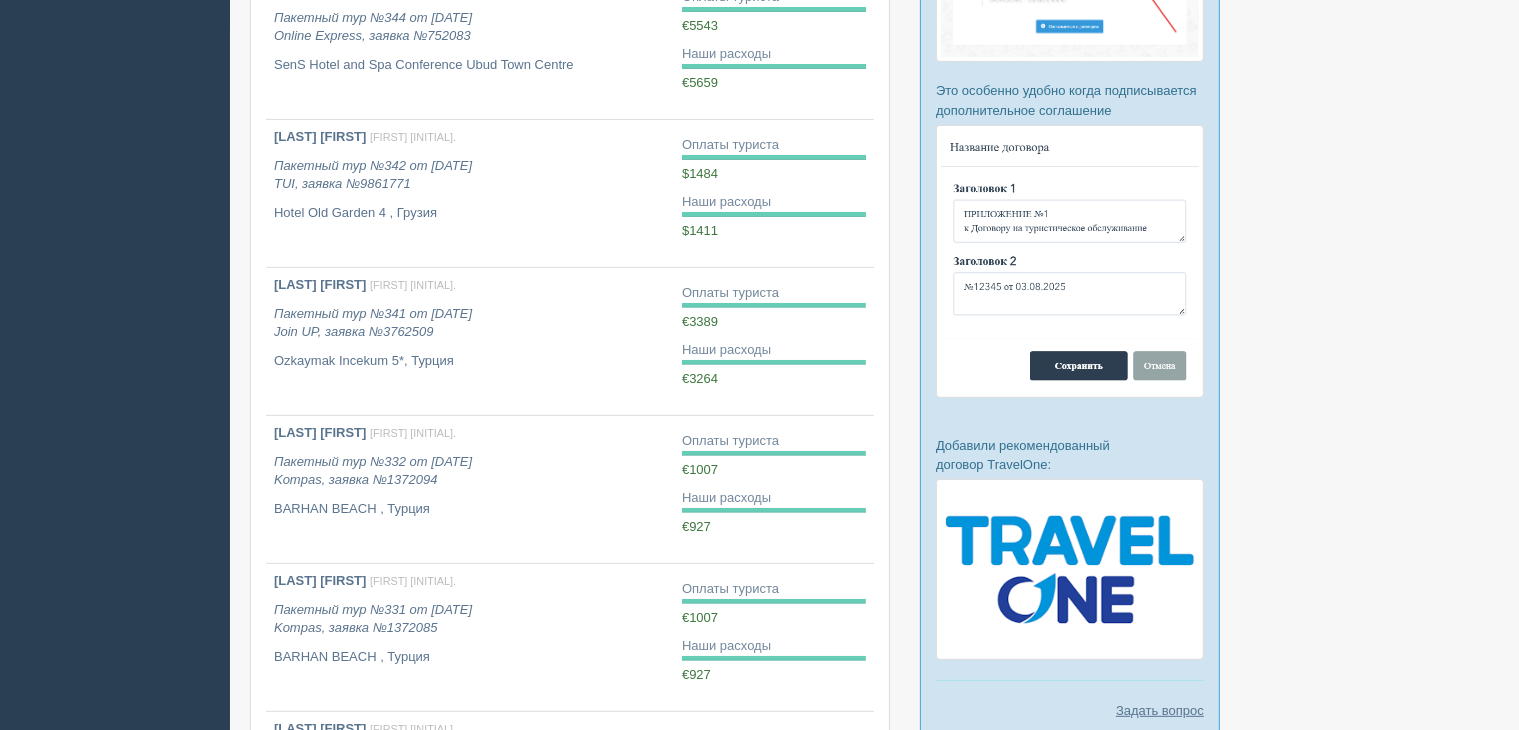 scroll, scrollTop: 800, scrollLeft: 0, axis: vertical 